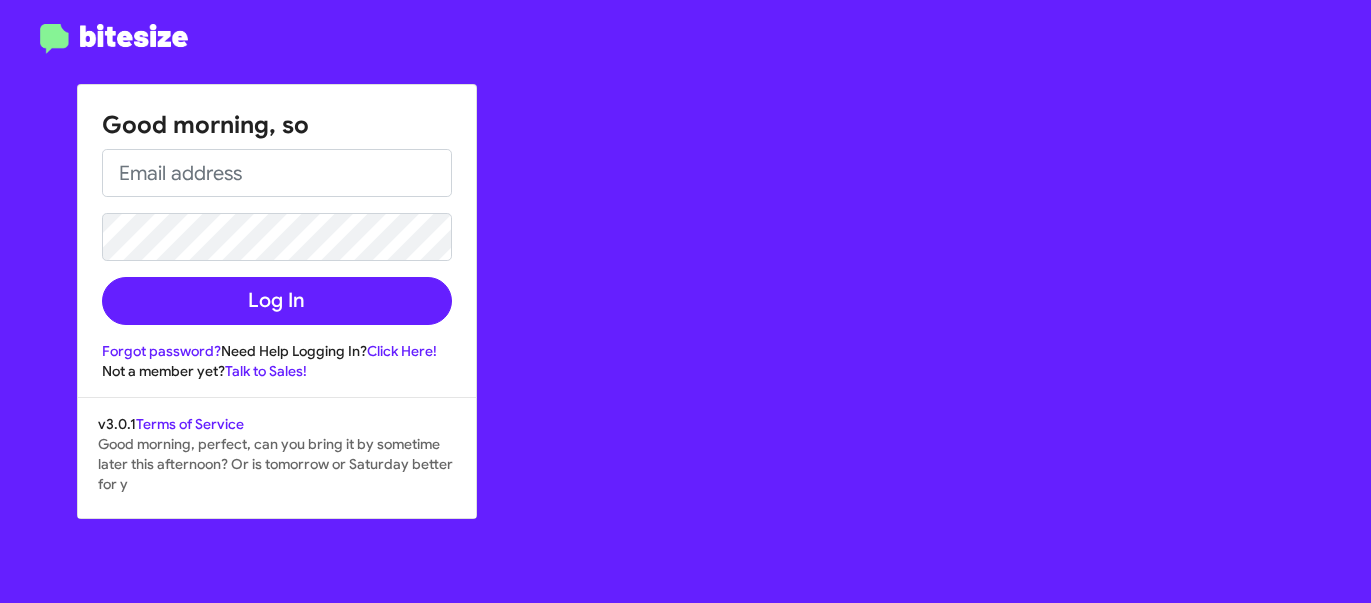 scroll, scrollTop: 0, scrollLeft: 0, axis: both 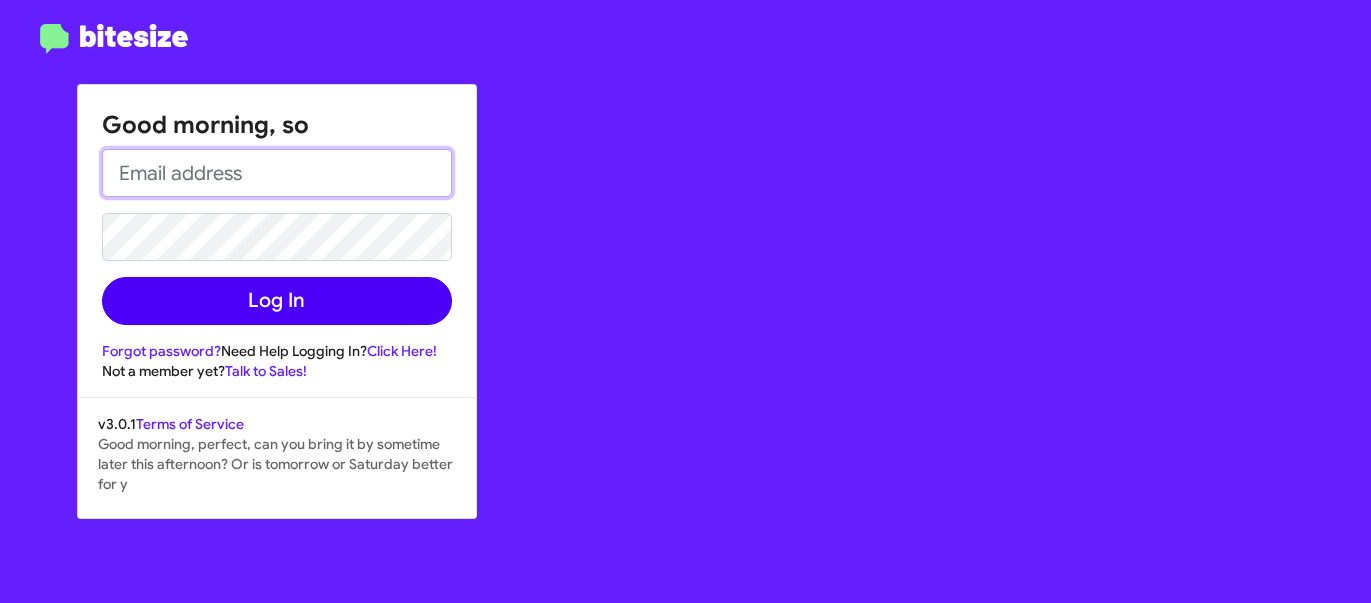 type on "[EMAIL]" 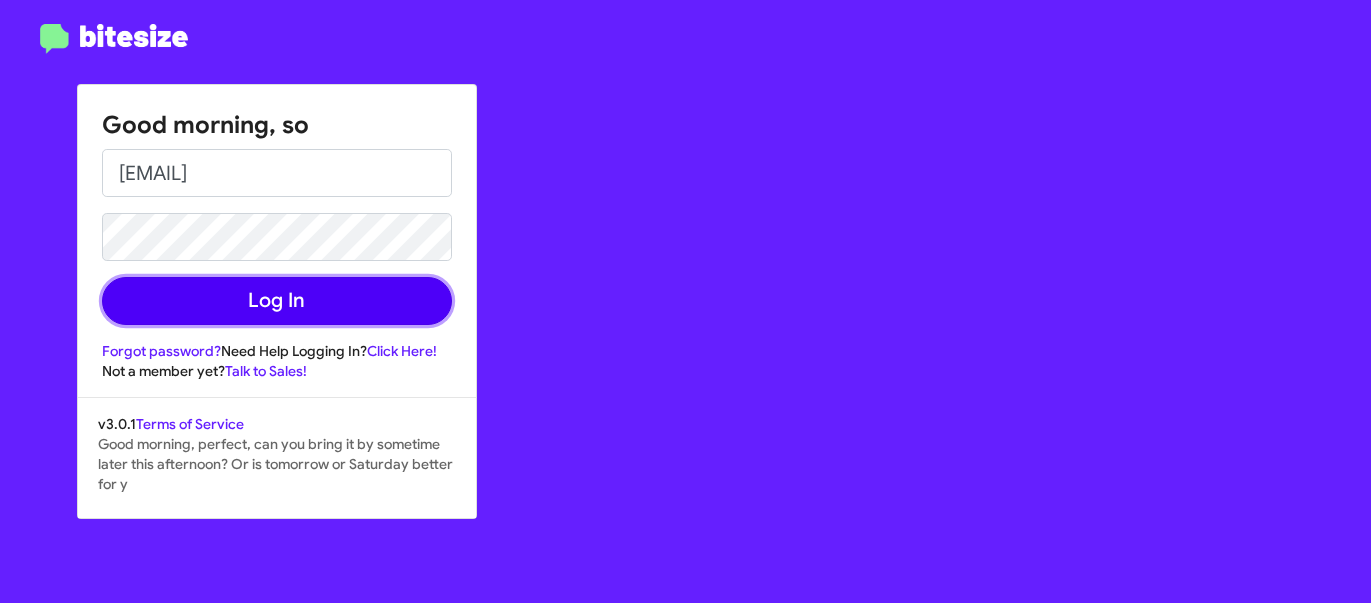 click on "Log In" 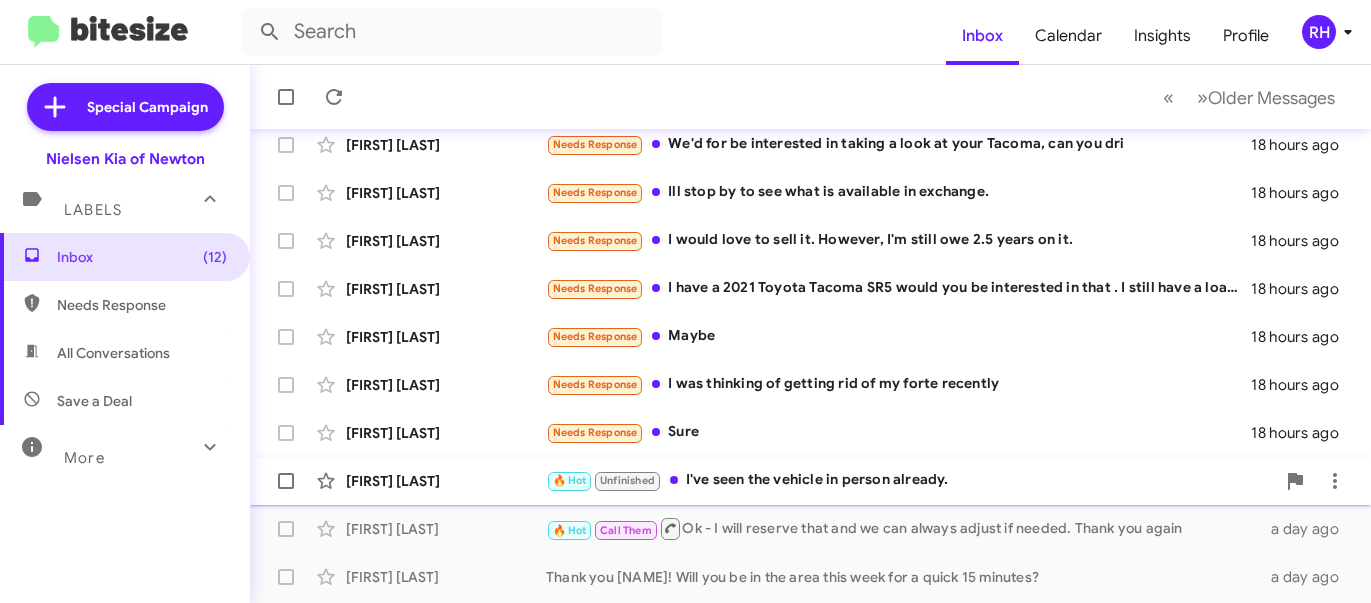 scroll, scrollTop: 274, scrollLeft: 0, axis: vertical 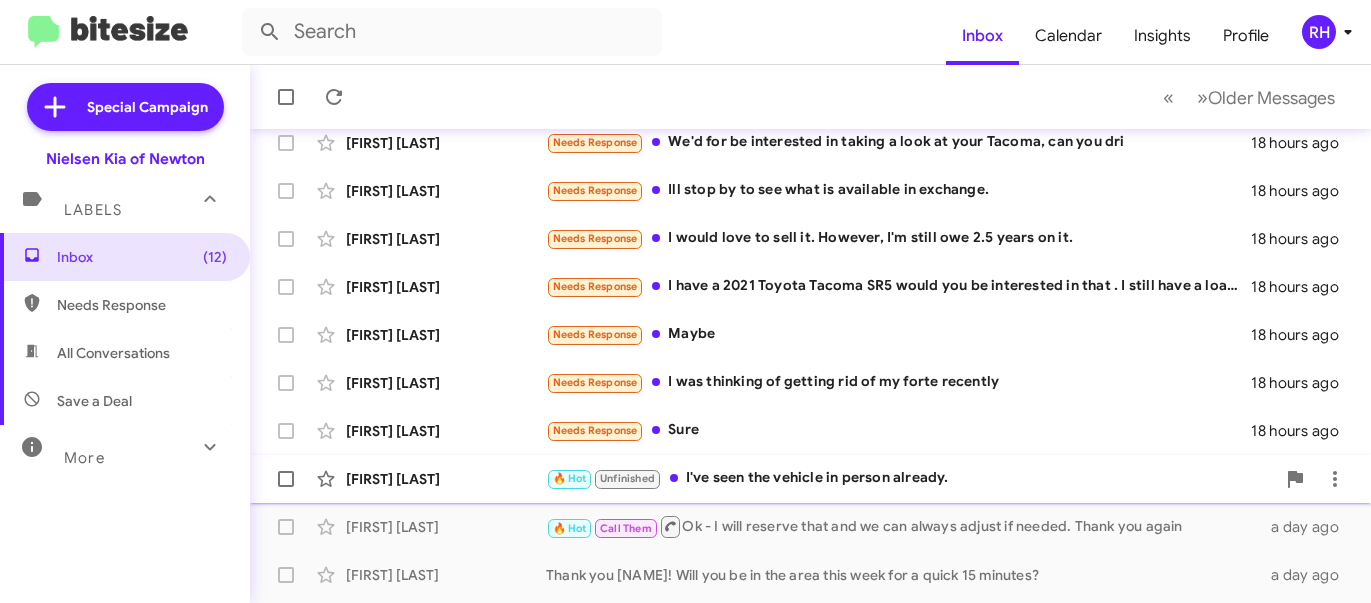 click on "[FIRST] [LAST]" 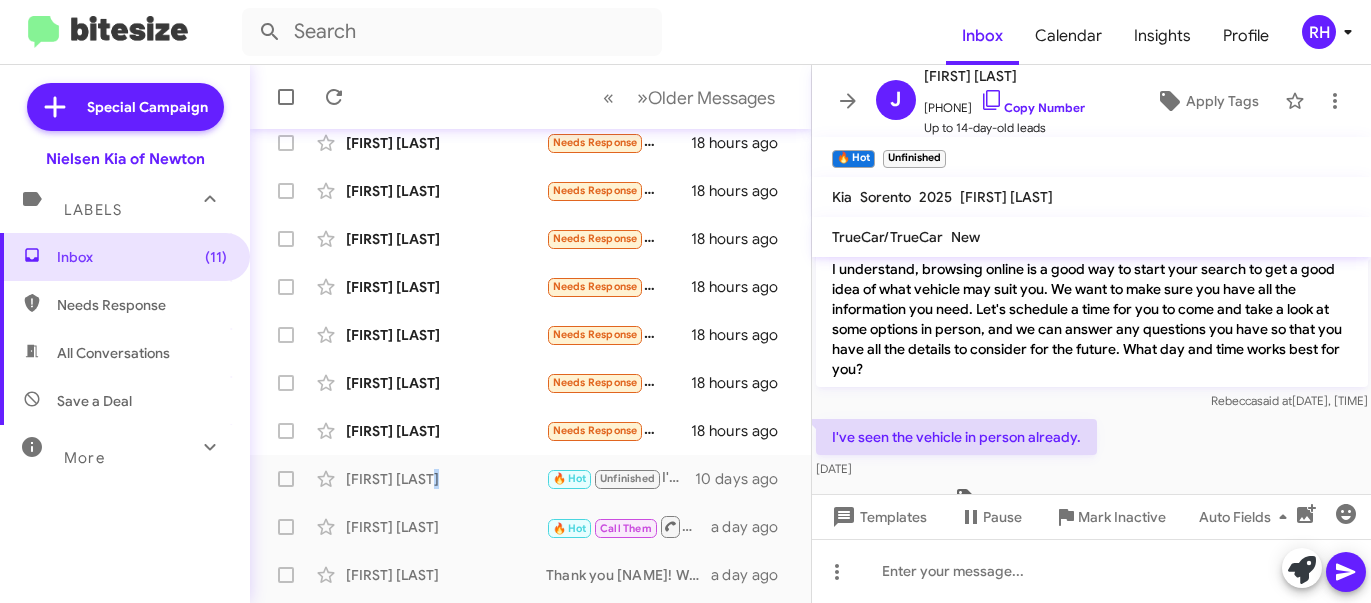 scroll, scrollTop: 373, scrollLeft: 0, axis: vertical 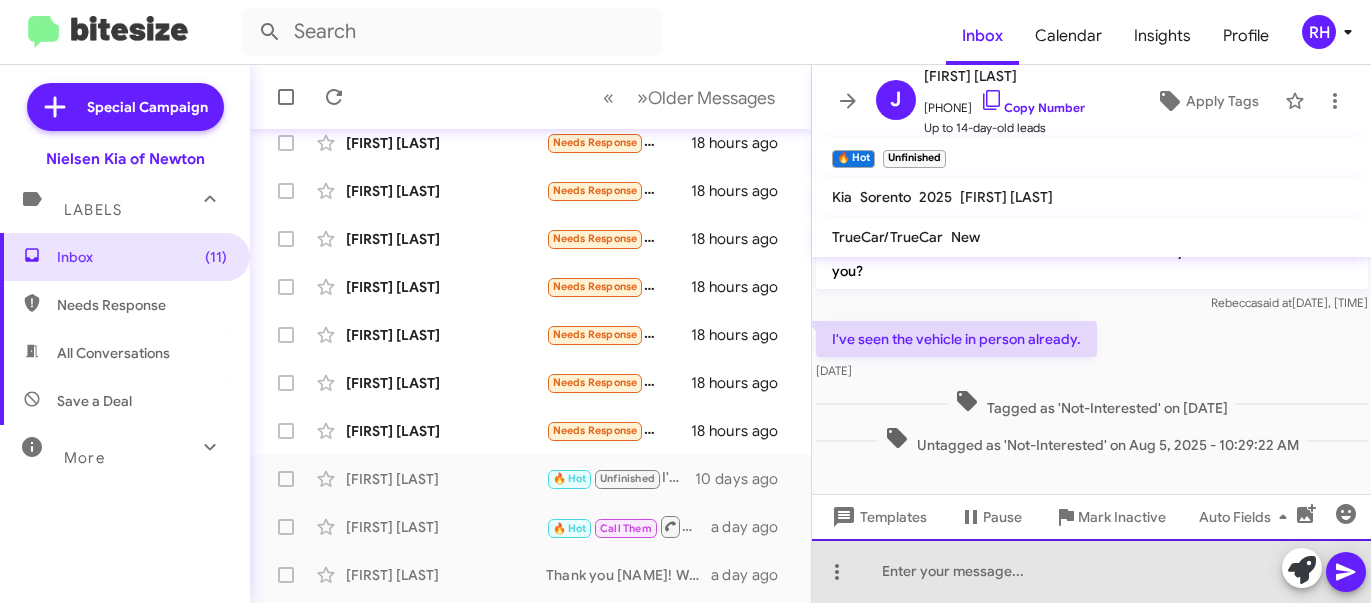 click 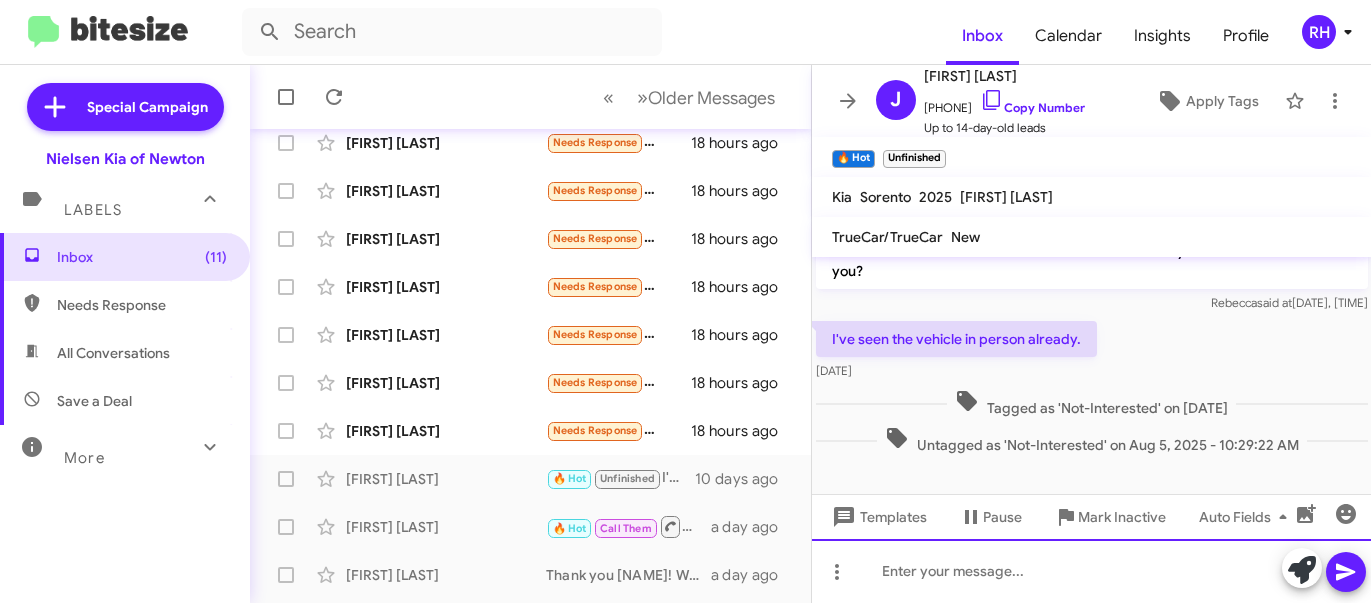 click 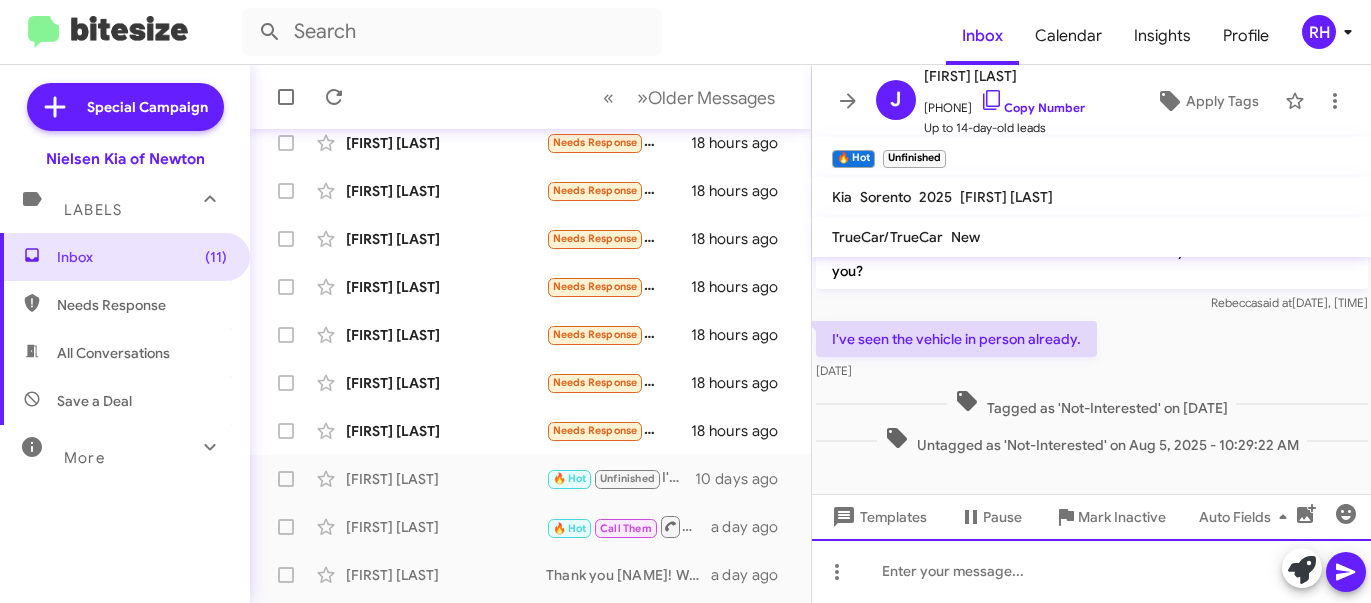 type 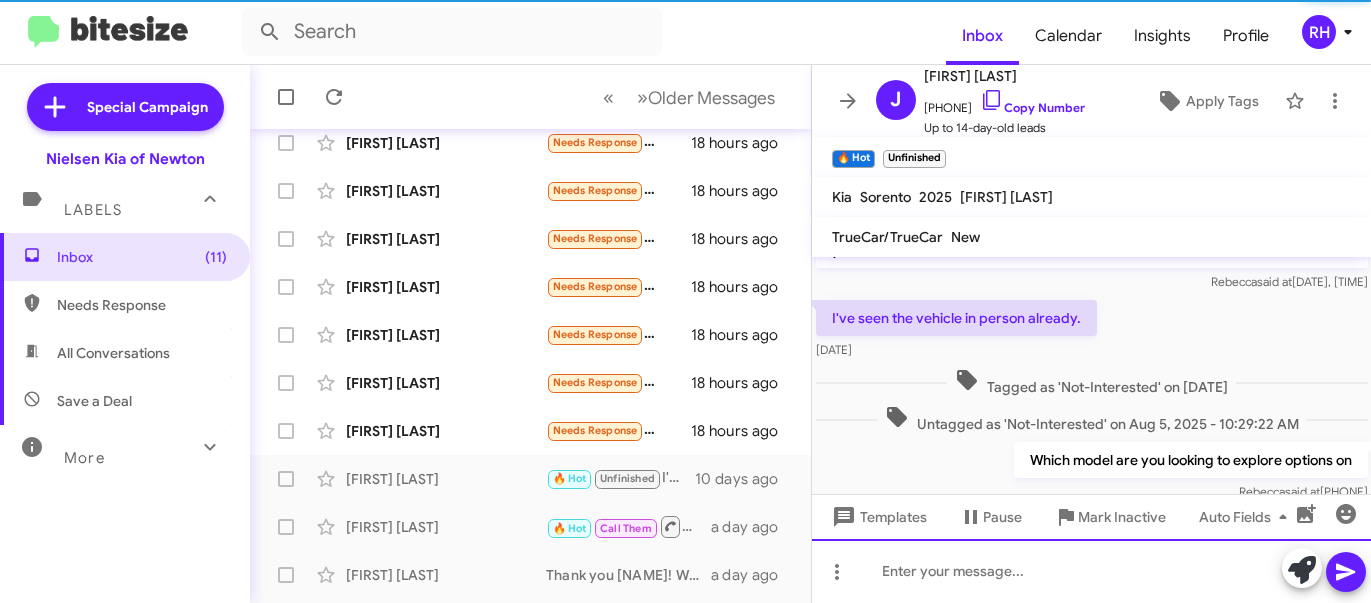 scroll, scrollTop: 446, scrollLeft: 0, axis: vertical 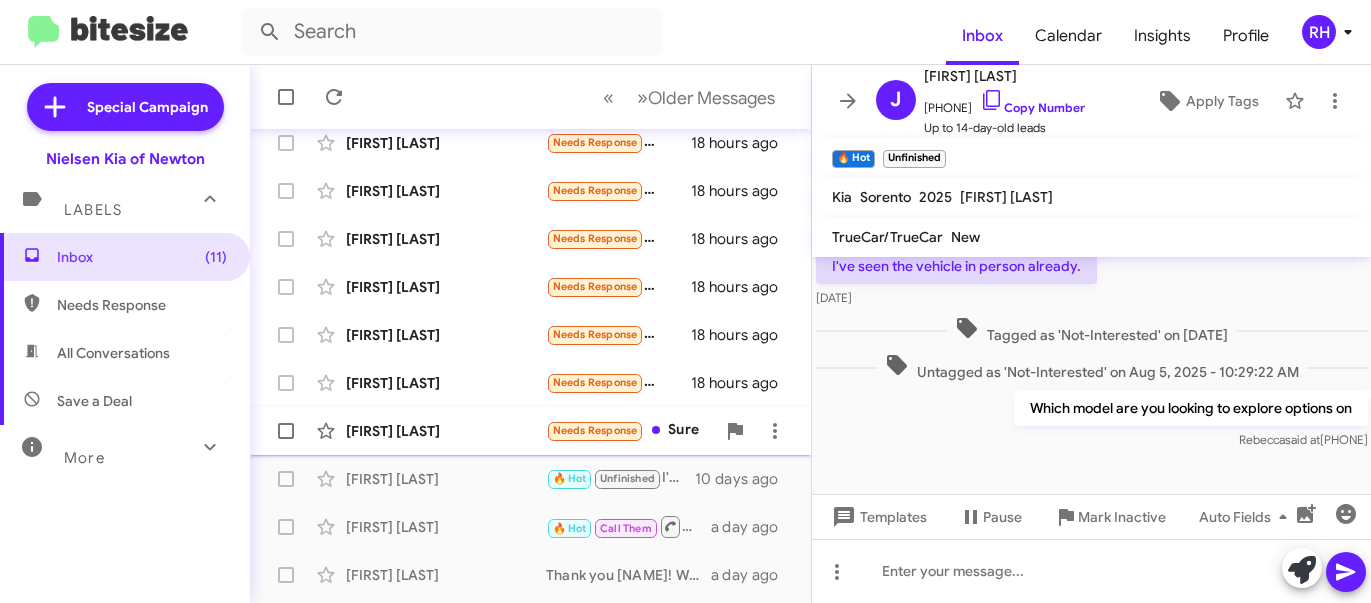 click on "[FIRST] [LAST] Needs Response Sure [TIME] ago" 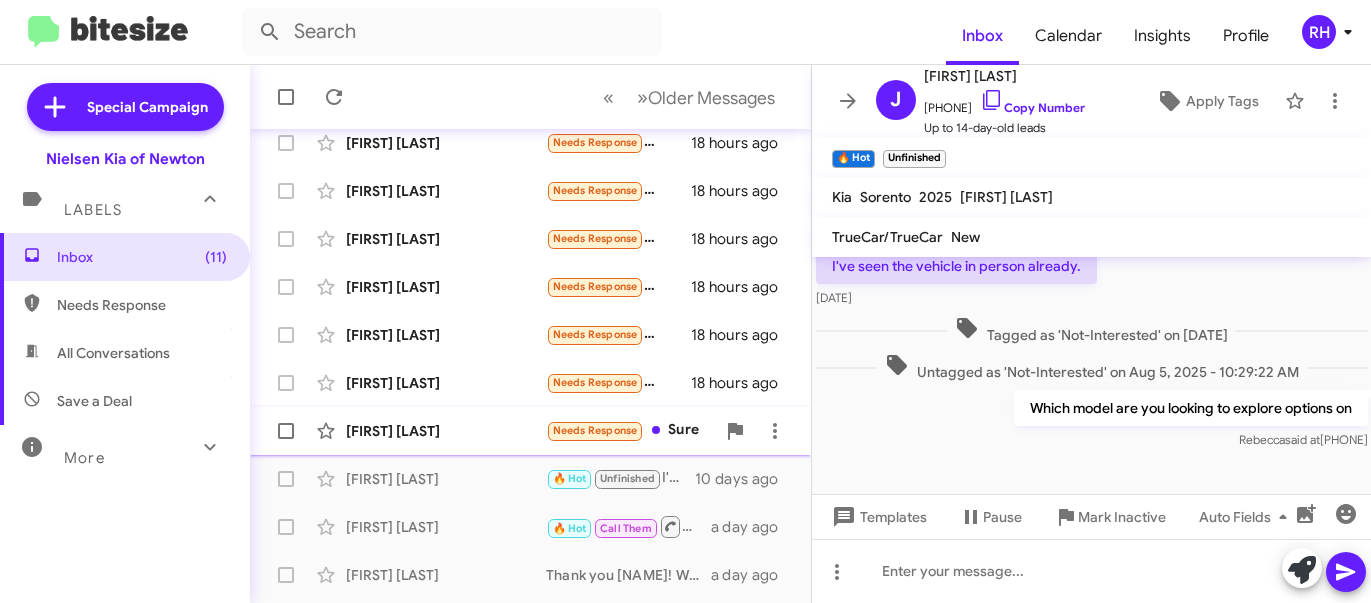 click on "[FIRST] [LAST] Needs Response Sure [TIME] ago" 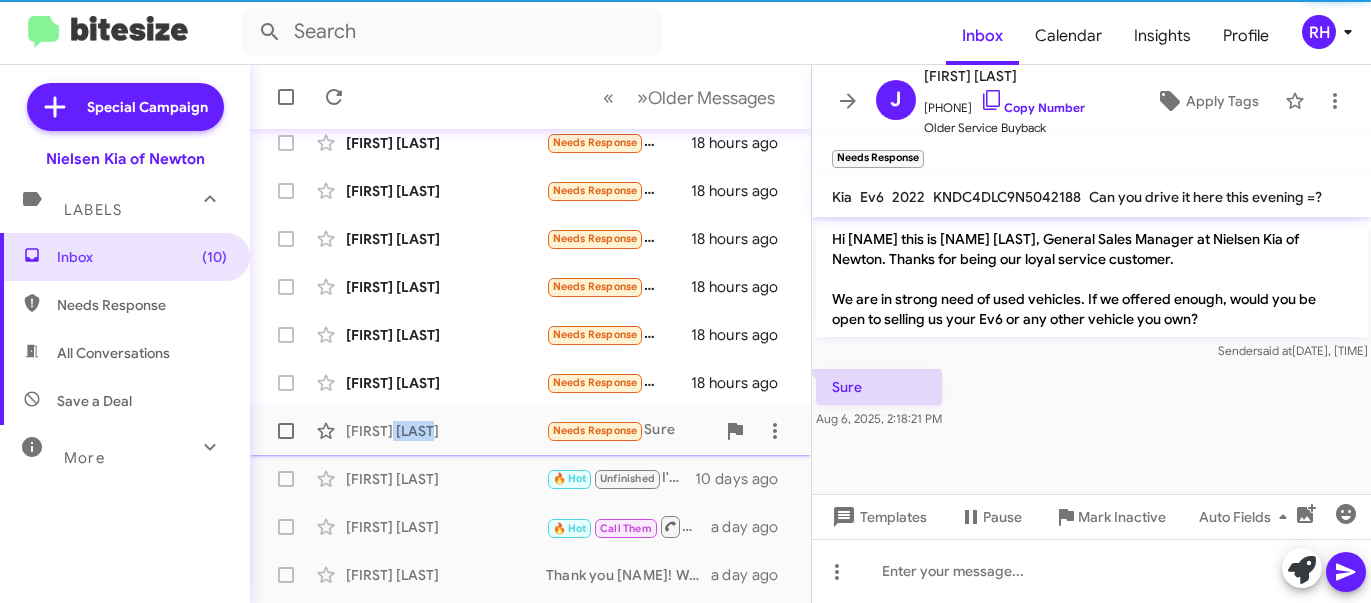 scroll, scrollTop: 0, scrollLeft: 0, axis: both 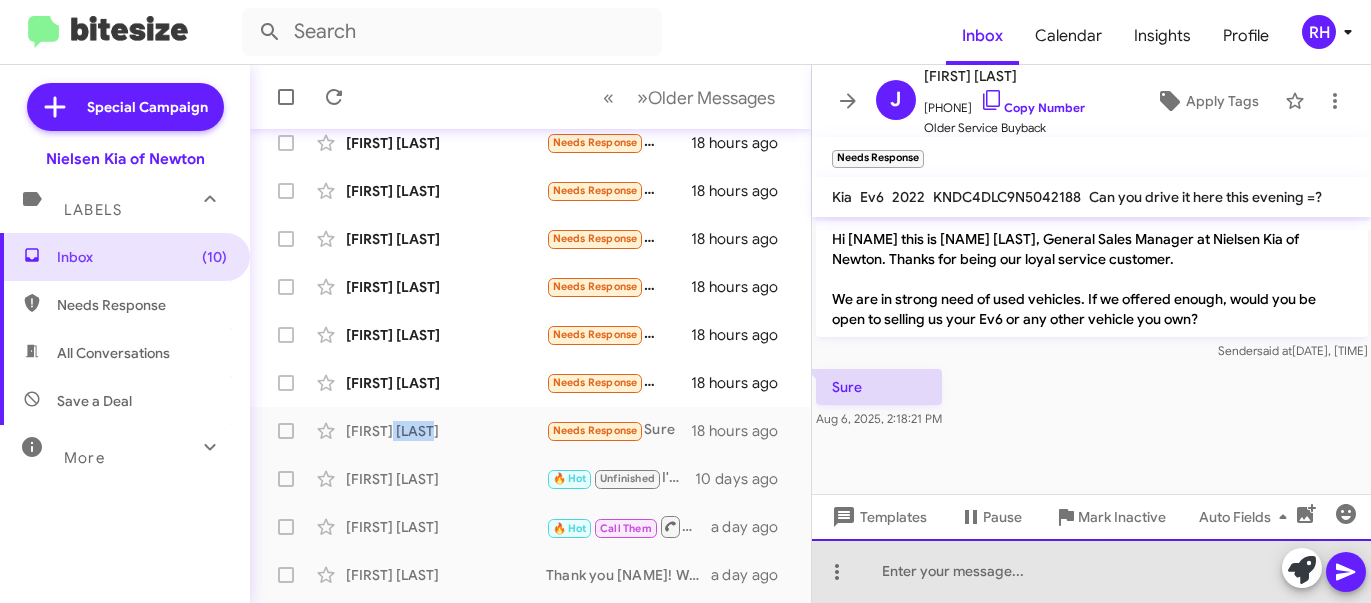click 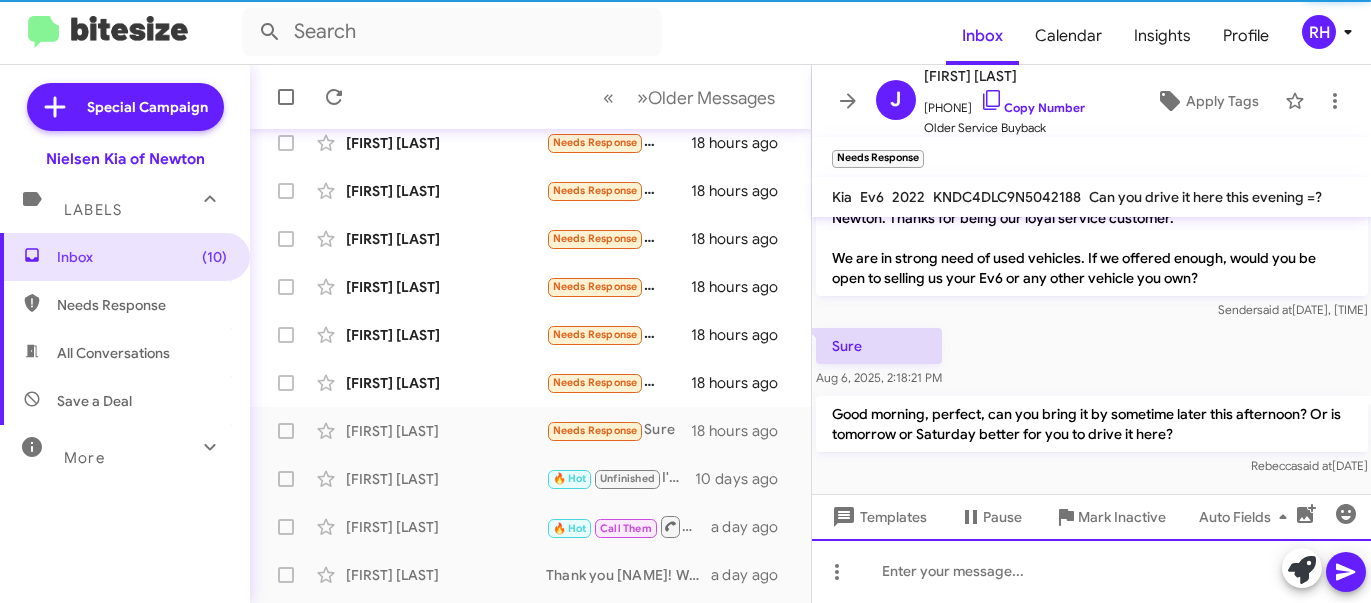 scroll, scrollTop: 42, scrollLeft: 0, axis: vertical 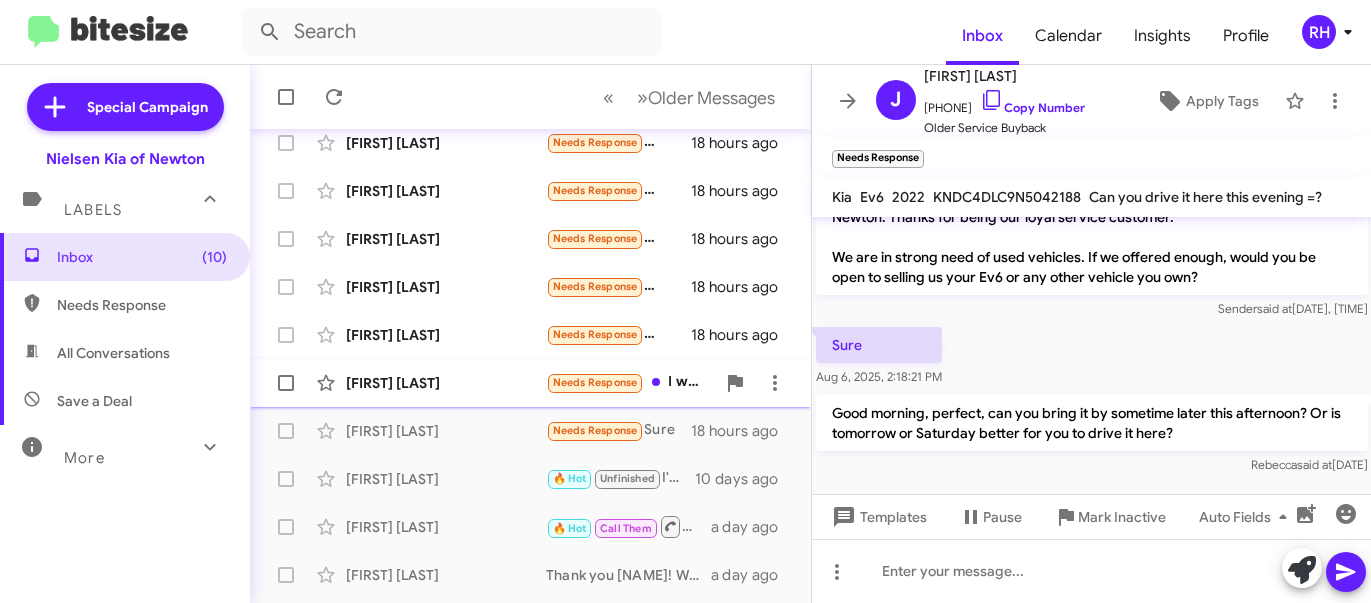 click on "[FIRST] [LAST]" 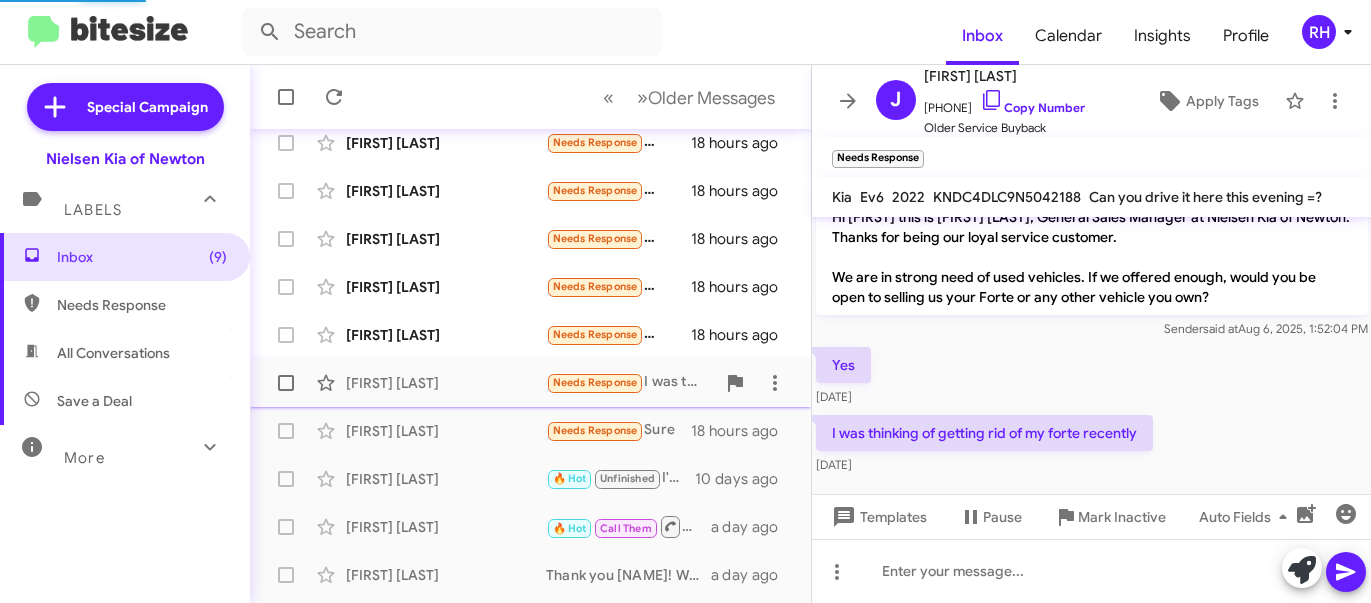 scroll, scrollTop: 22, scrollLeft: 0, axis: vertical 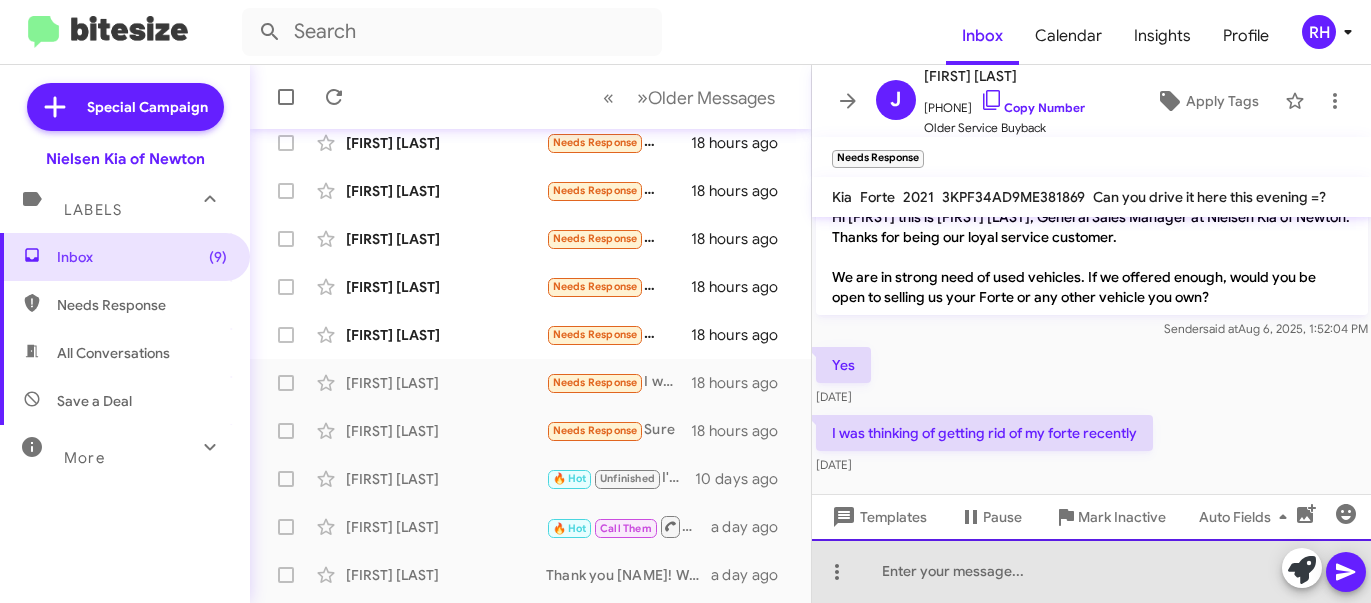 click 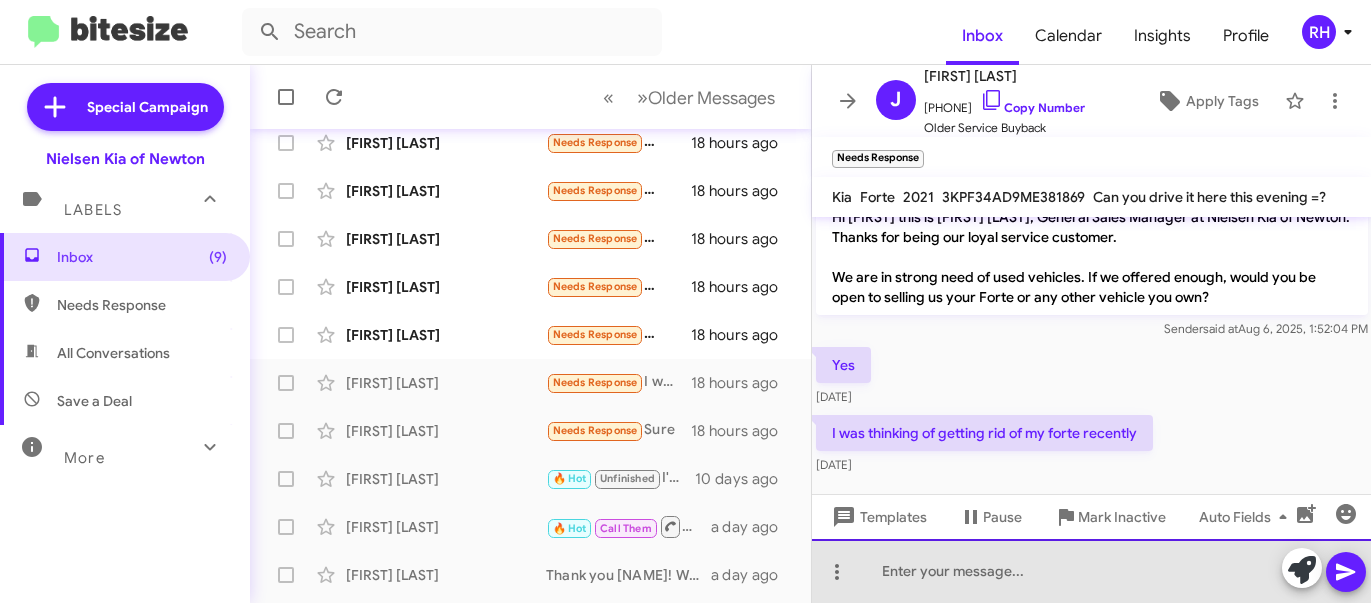 click 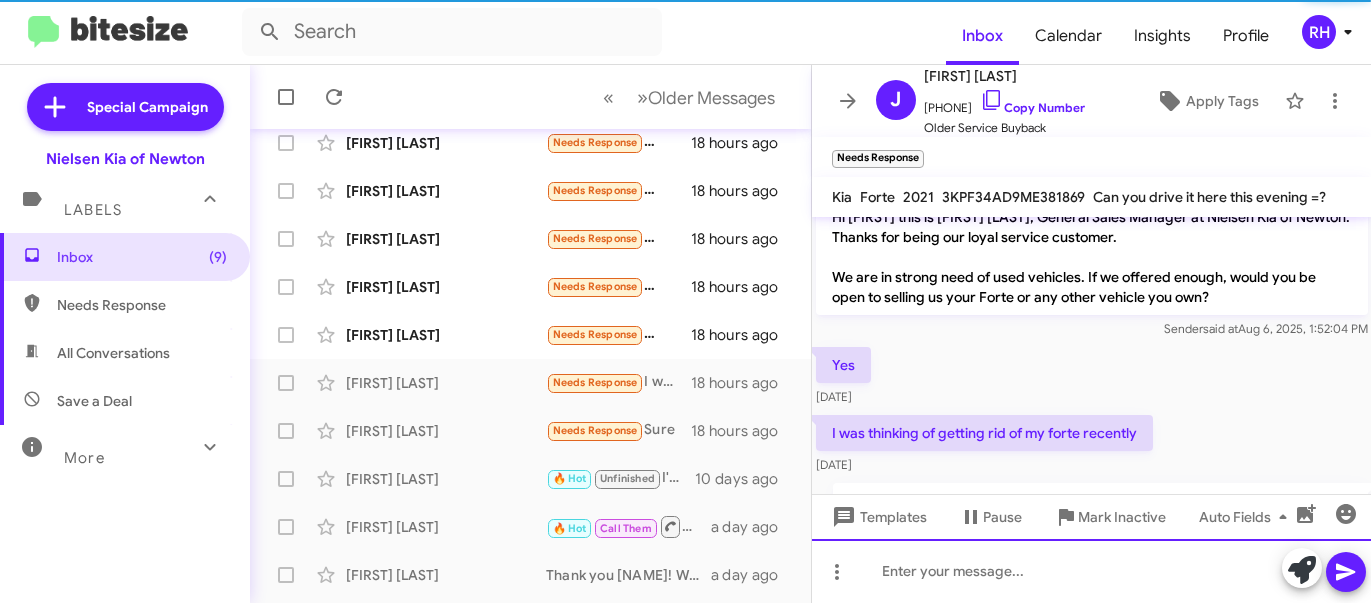 scroll, scrollTop: 114, scrollLeft: 0, axis: vertical 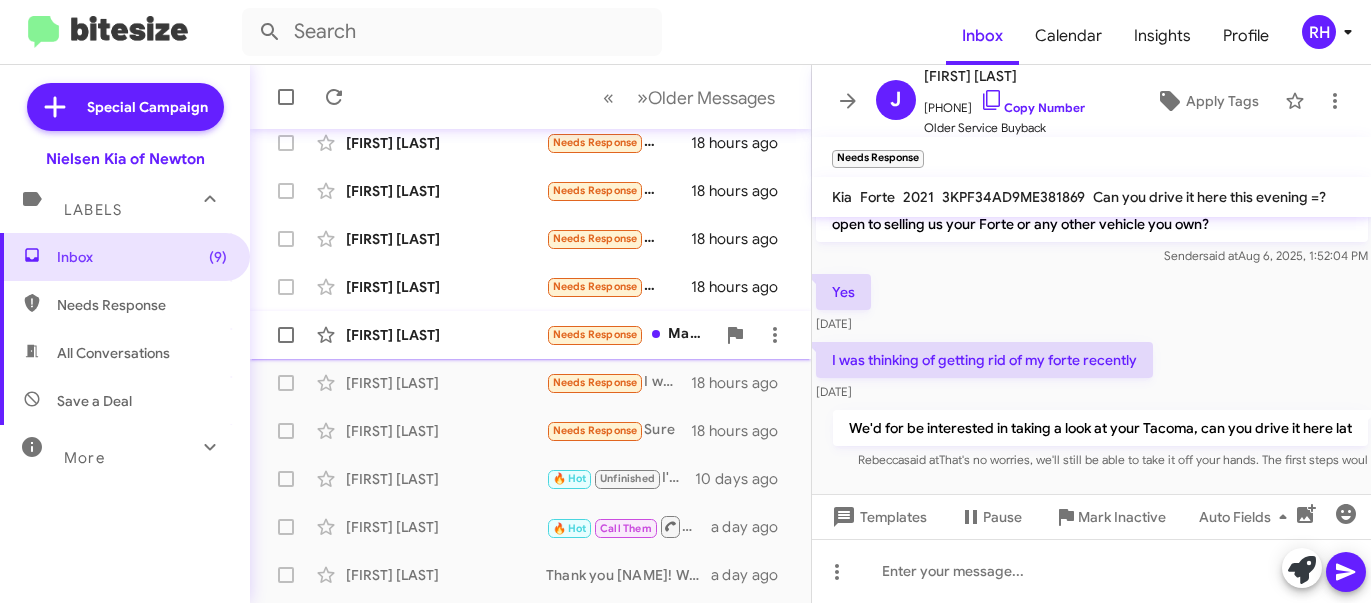 click on "[FIRST] [LAST]" 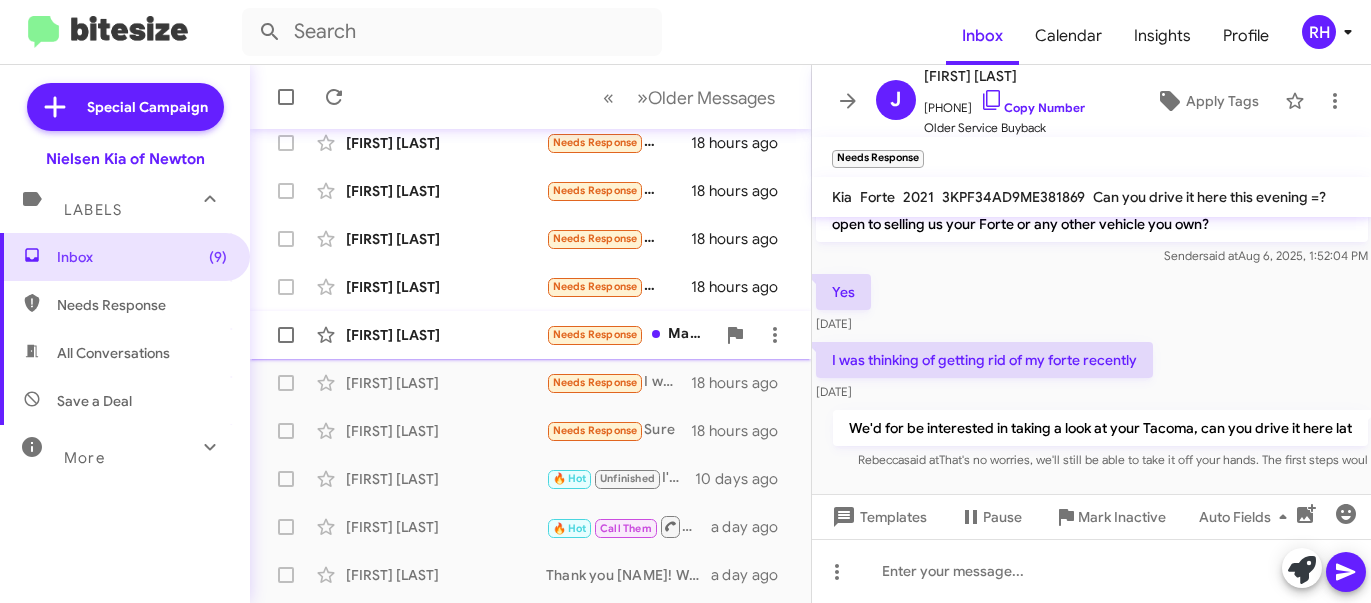 click on "[FIRST] [LAST]" 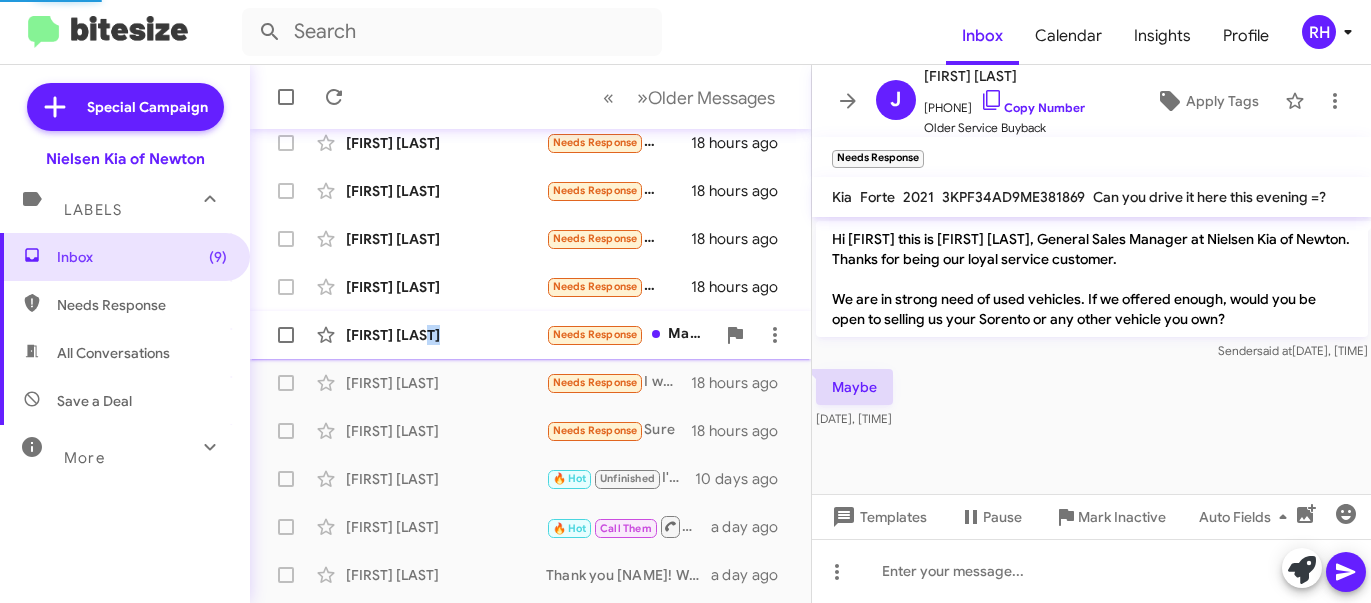 scroll, scrollTop: 0, scrollLeft: 0, axis: both 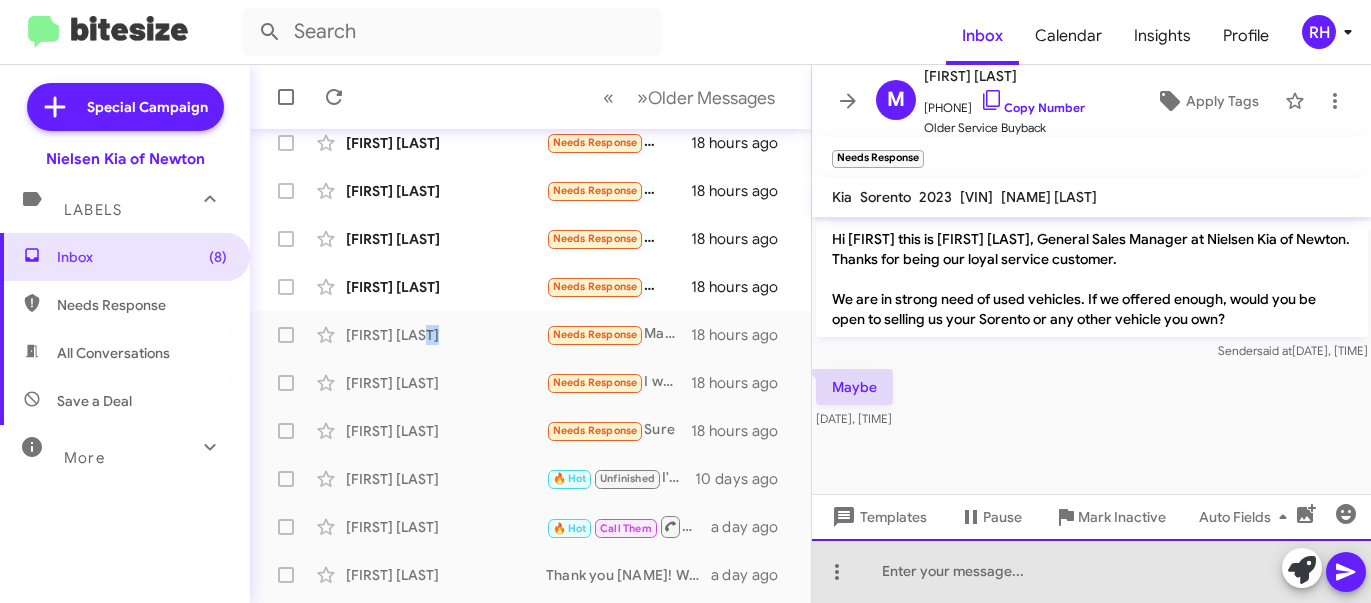 click 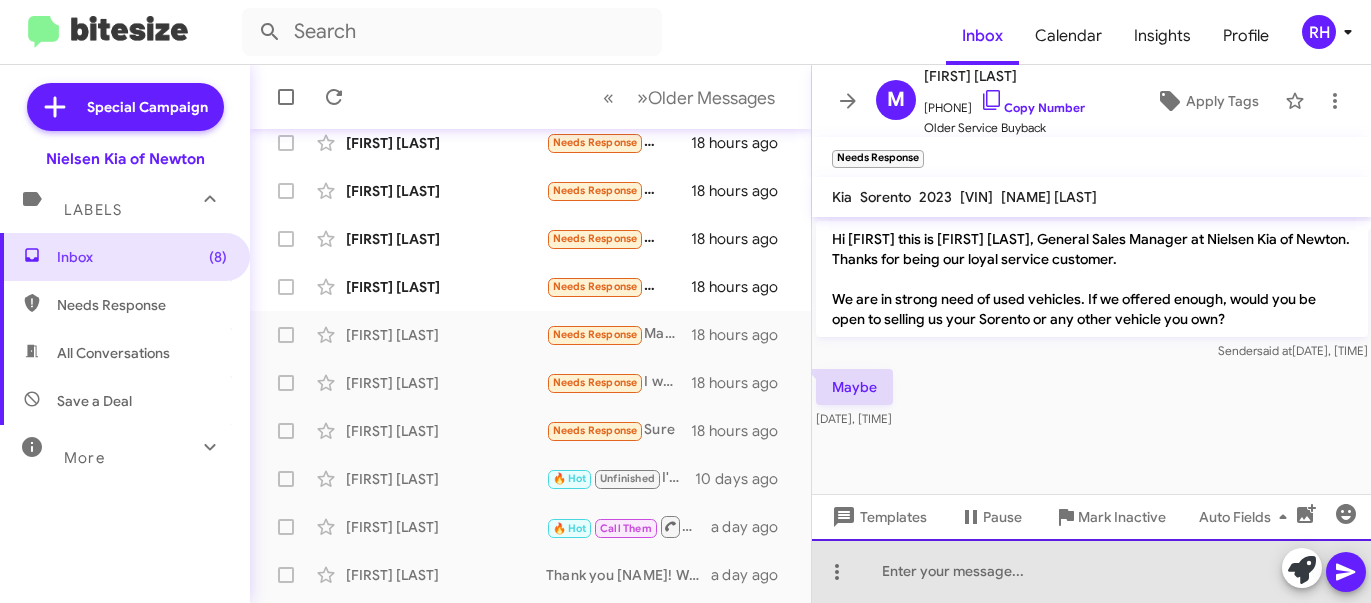 click 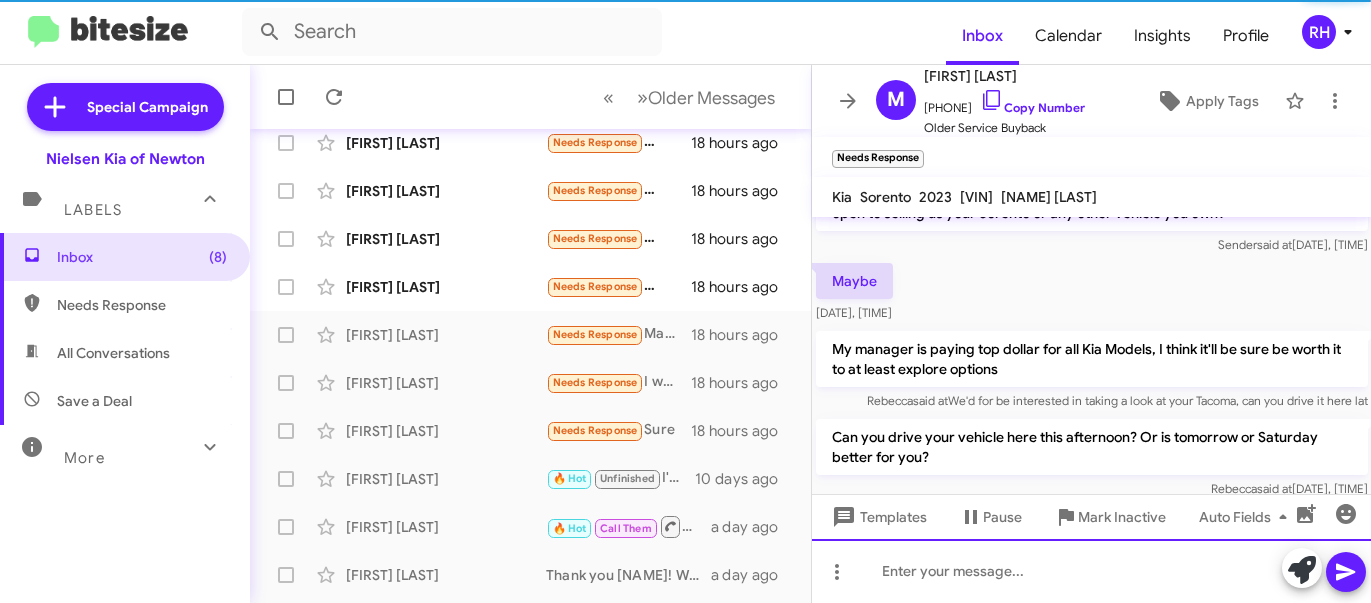 scroll, scrollTop: 134, scrollLeft: 0, axis: vertical 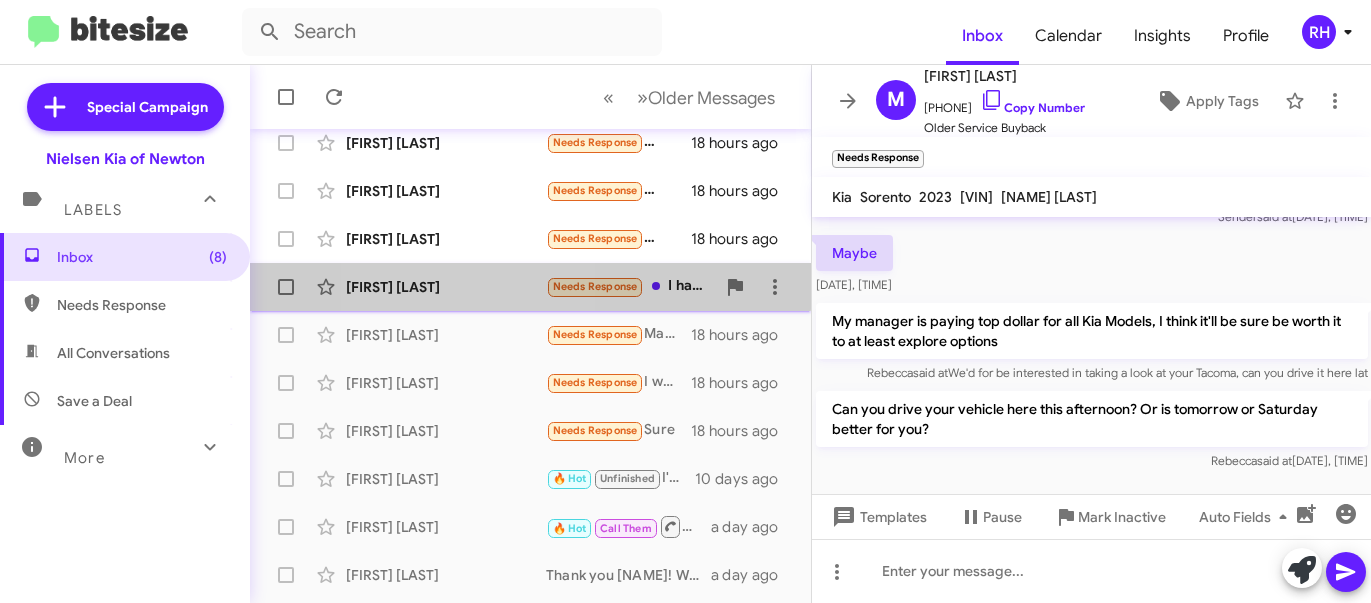 click on "[FIRST] [LAST]" 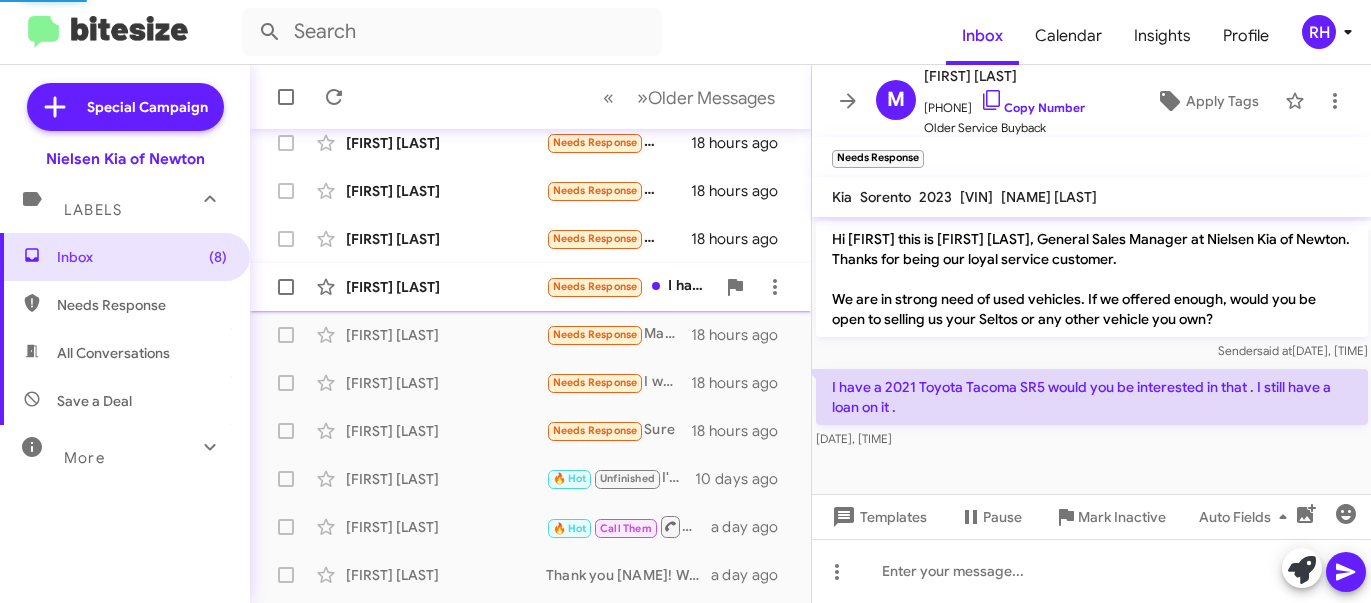 scroll, scrollTop: 0, scrollLeft: 0, axis: both 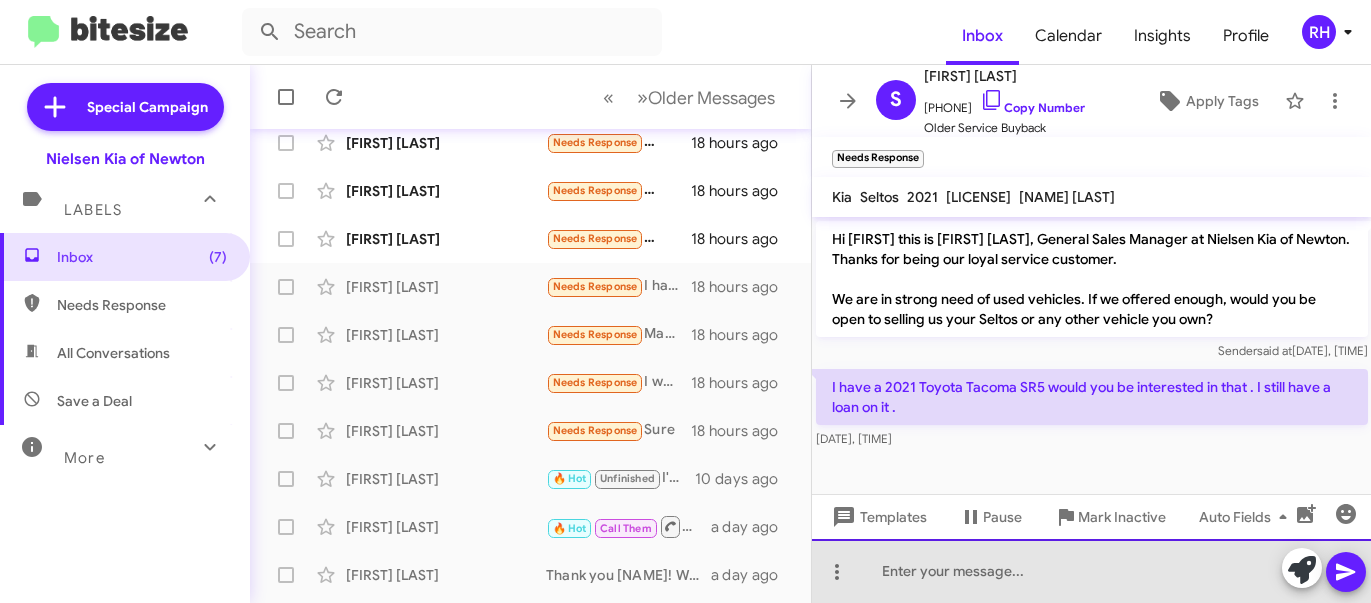 click 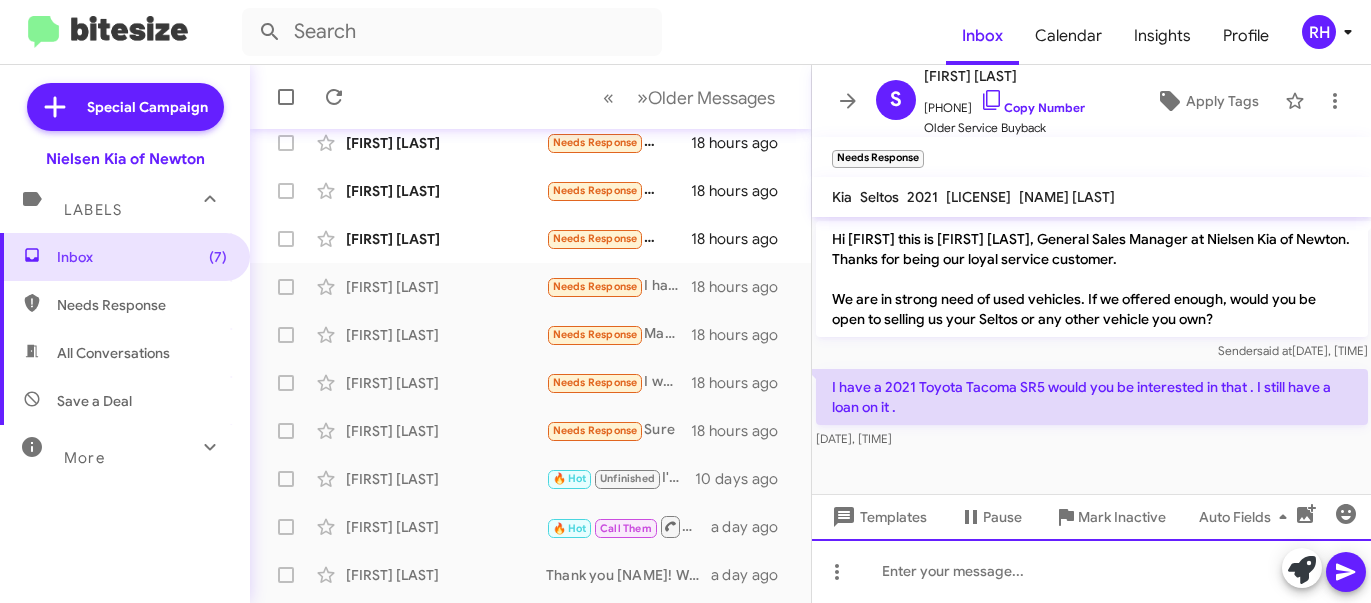 click 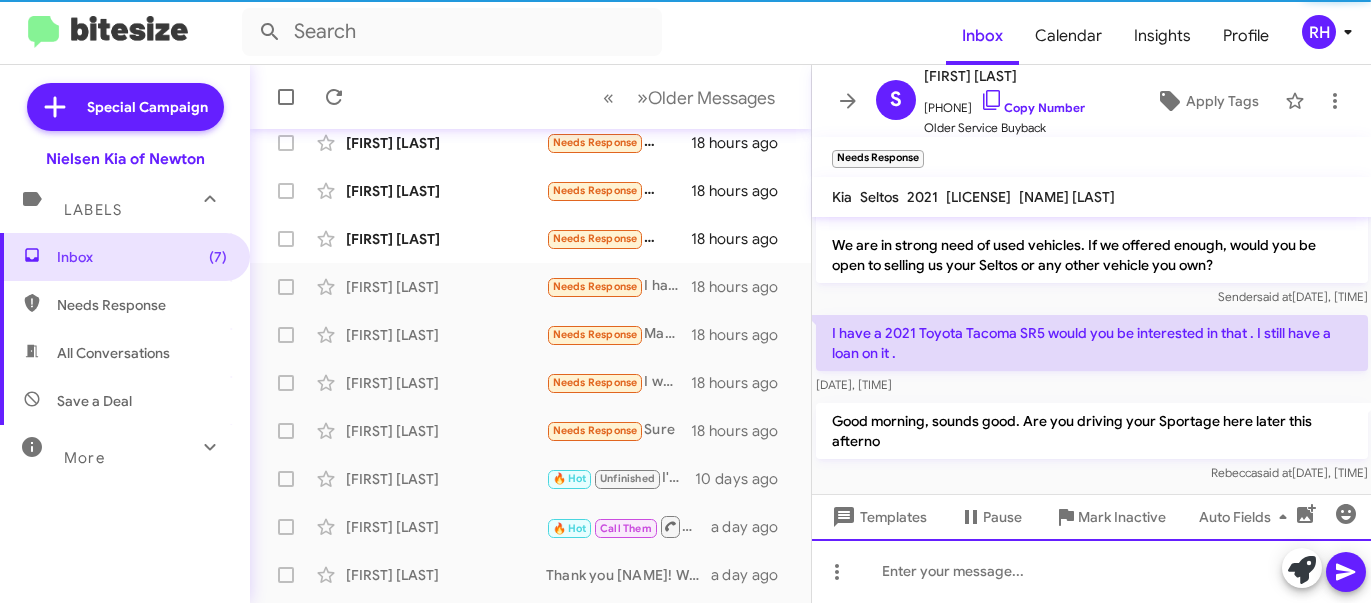 scroll, scrollTop: 62, scrollLeft: 0, axis: vertical 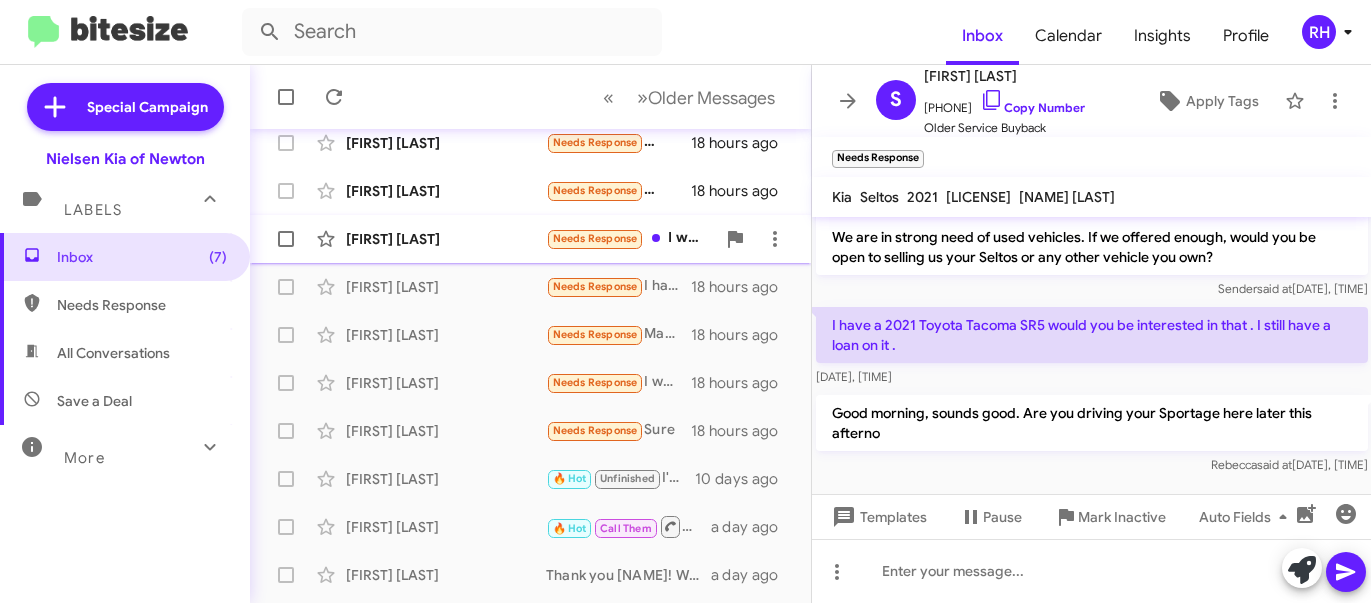 click on "[FIRST] [LAST]" 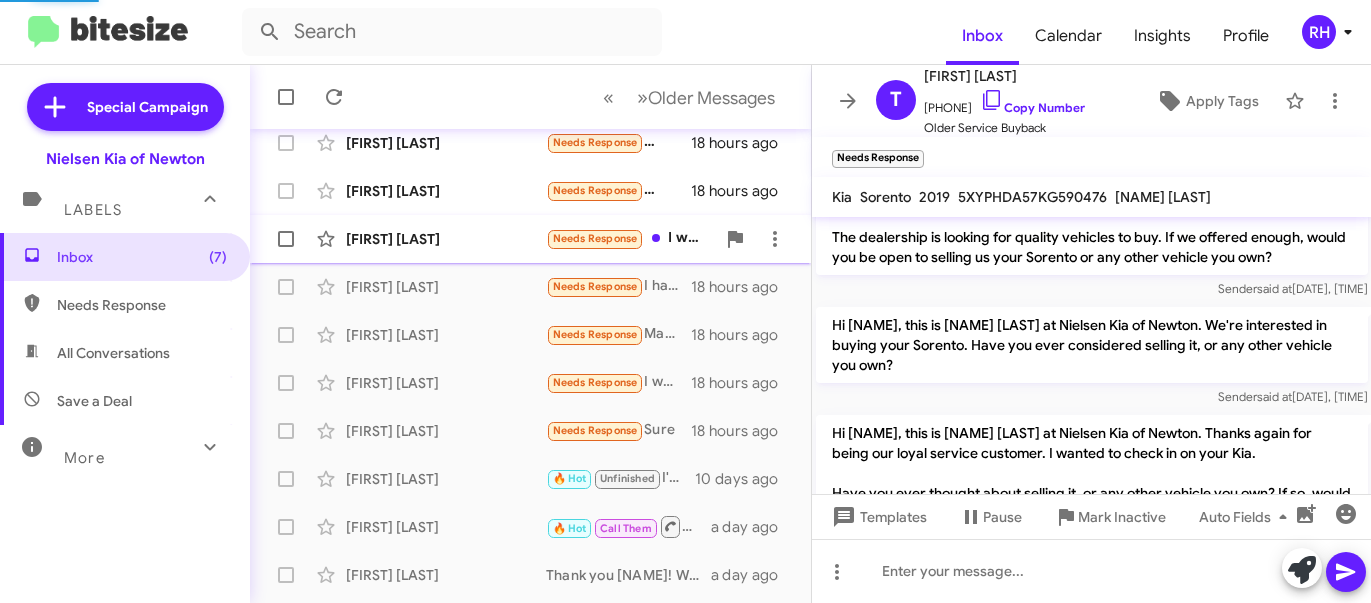scroll, scrollTop: 214, scrollLeft: 0, axis: vertical 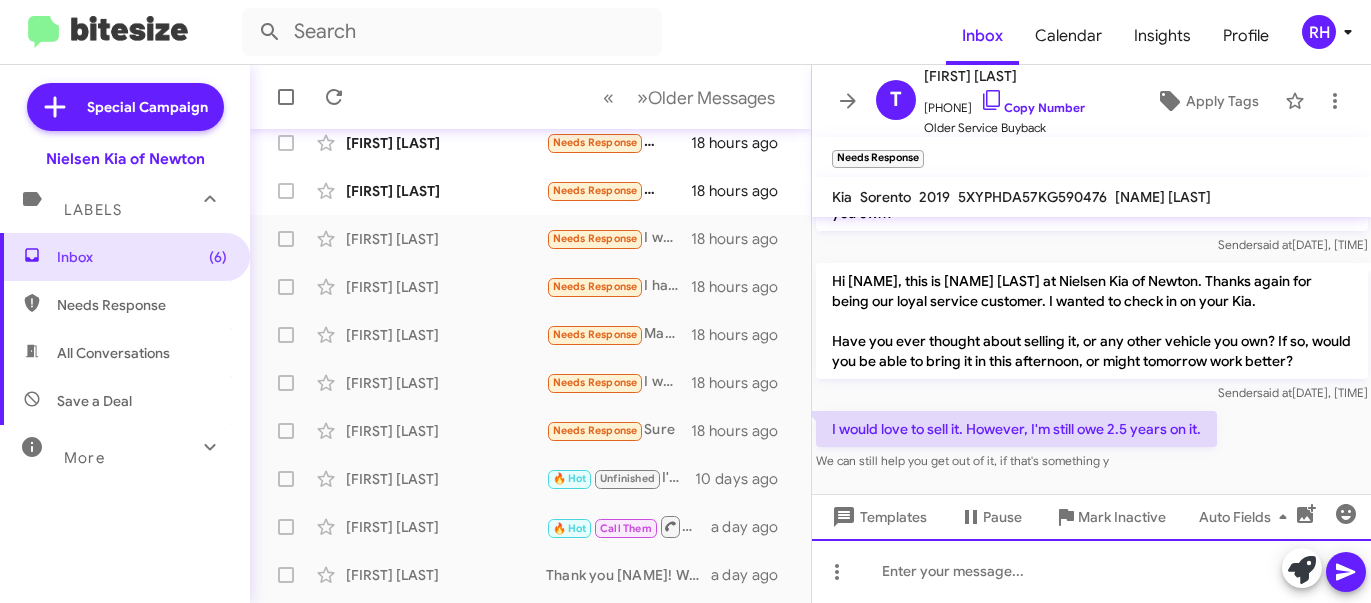 click 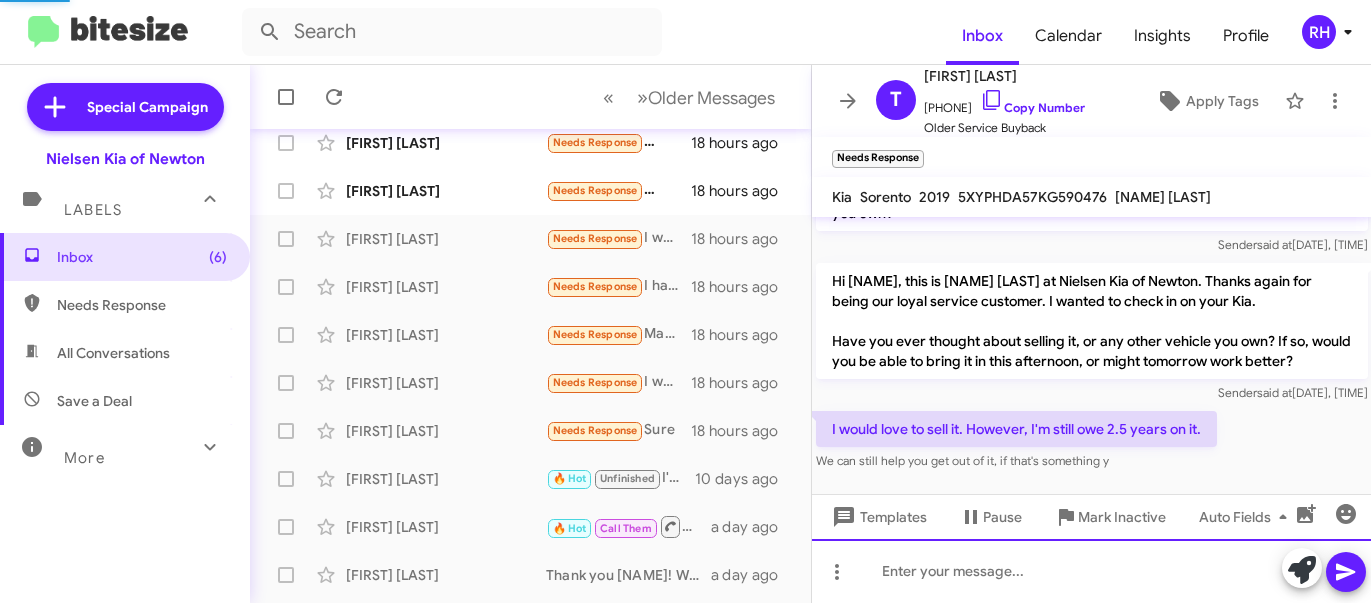 scroll, scrollTop: 0, scrollLeft: 0, axis: both 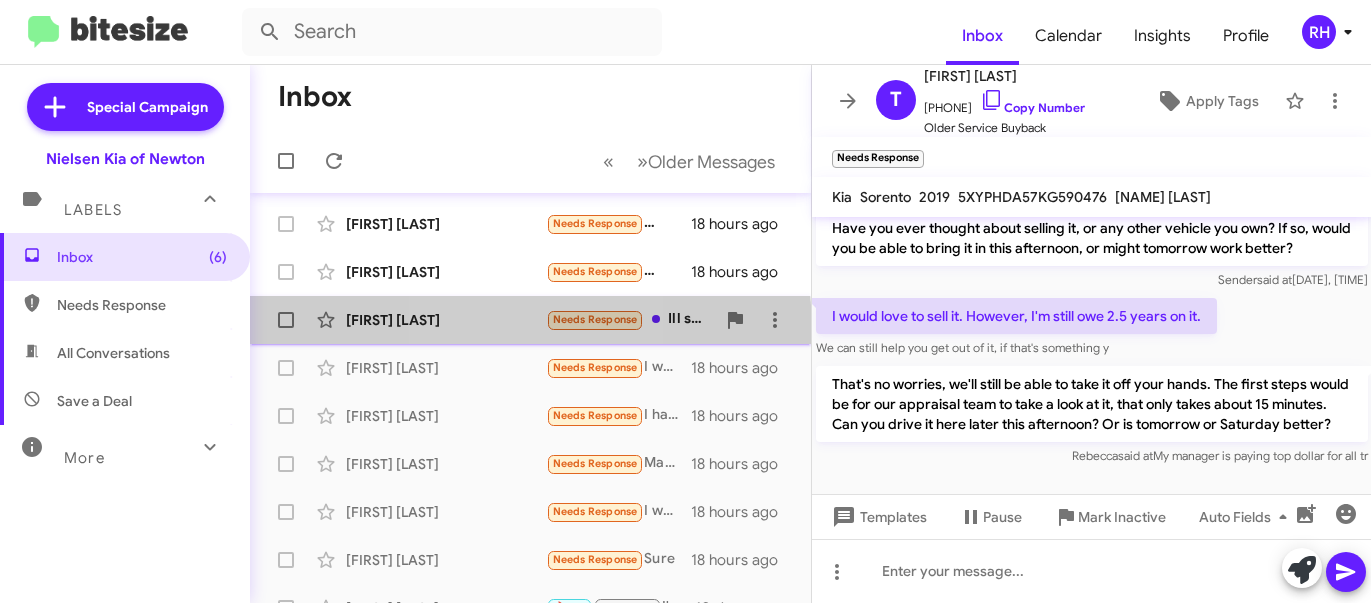 click on "[FIRST] [LAST]" 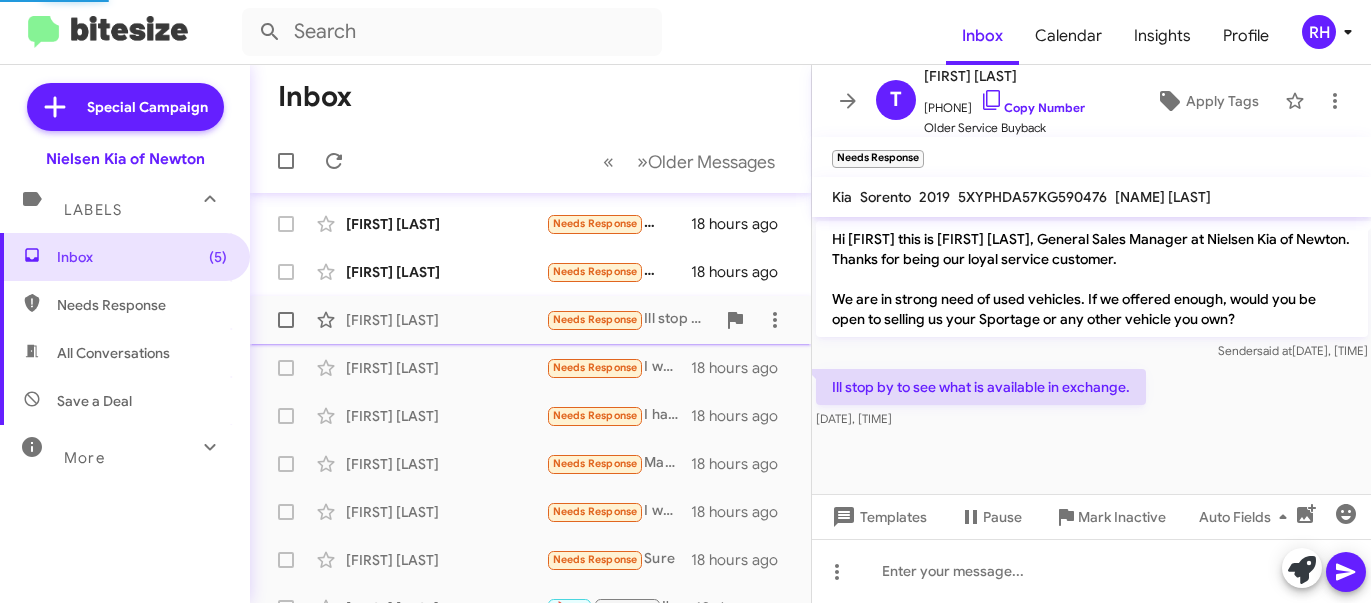 scroll, scrollTop: 0, scrollLeft: 0, axis: both 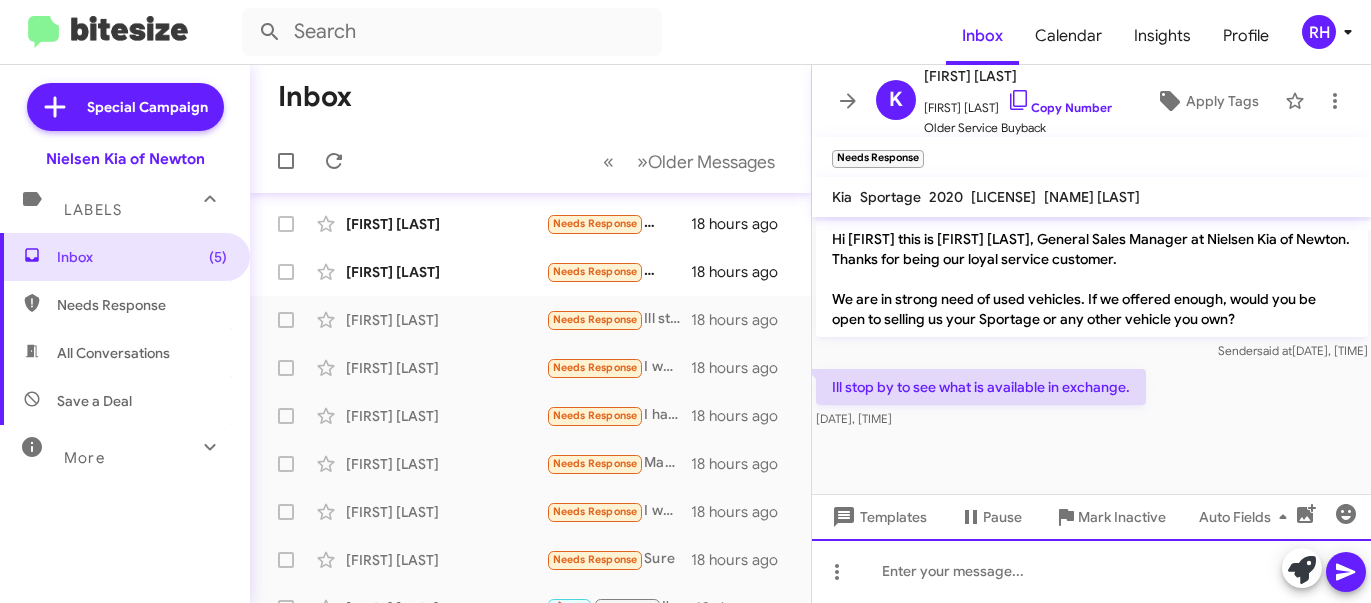 click 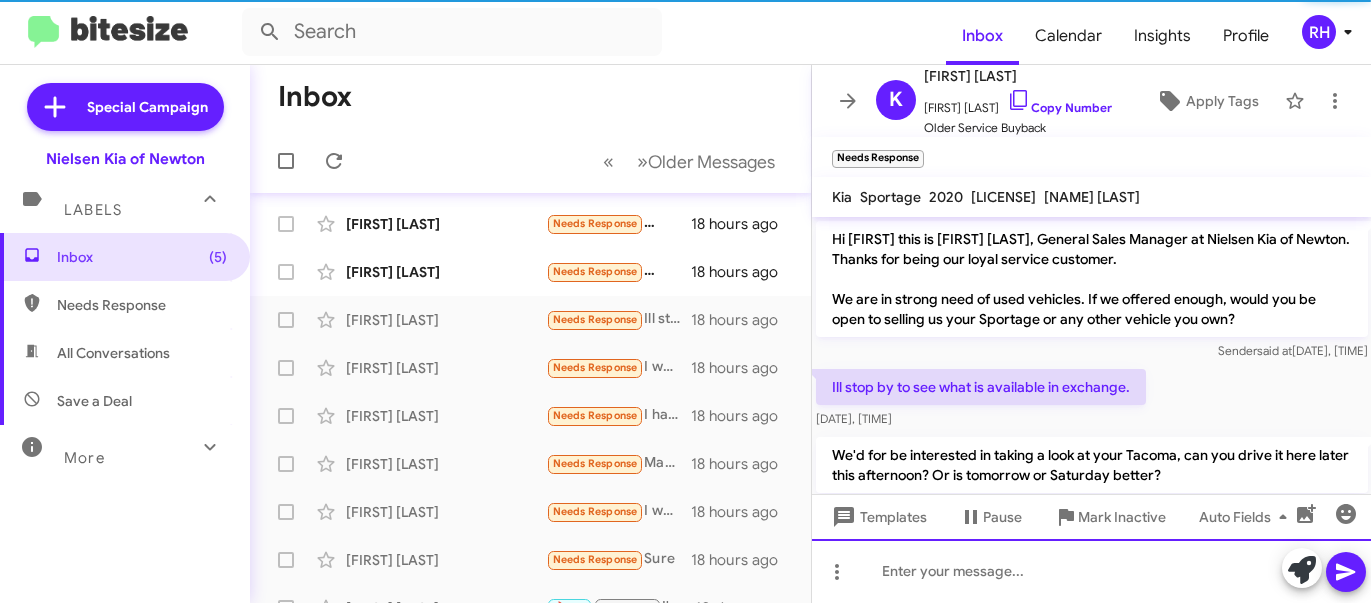 scroll, scrollTop: 42, scrollLeft: 0, axis: vertical 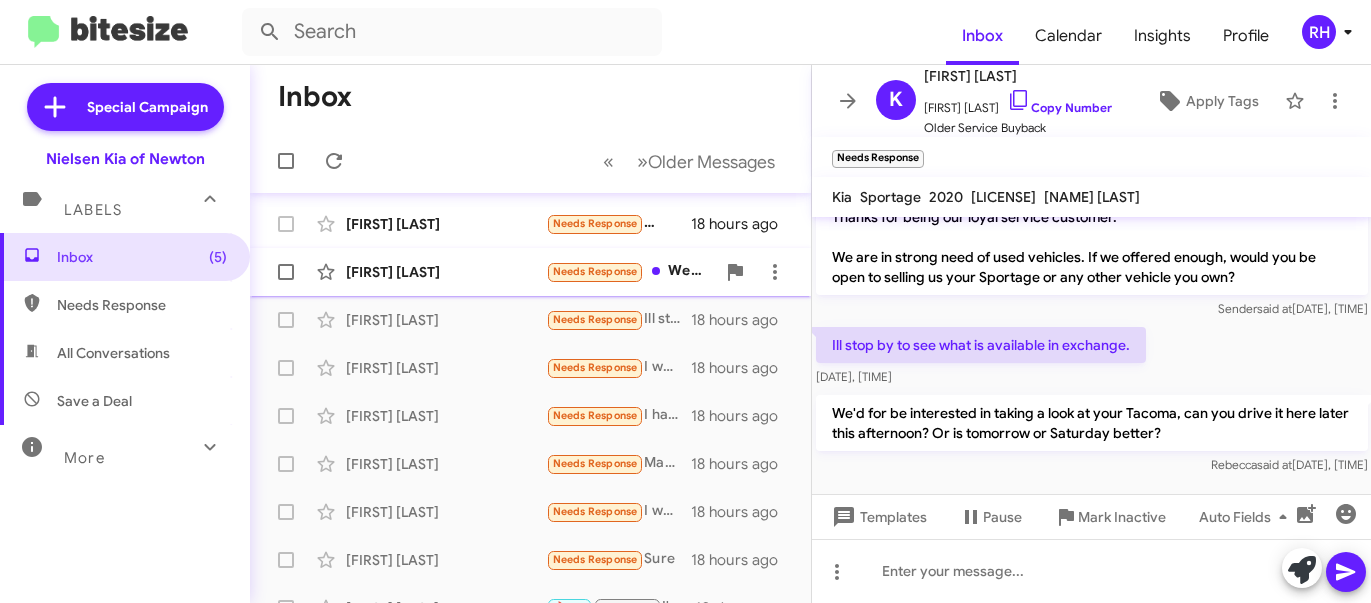 click on "[FIRST] [LAST] Needs Response   Hi there
Depends for how much 🤔   18 hours ago" 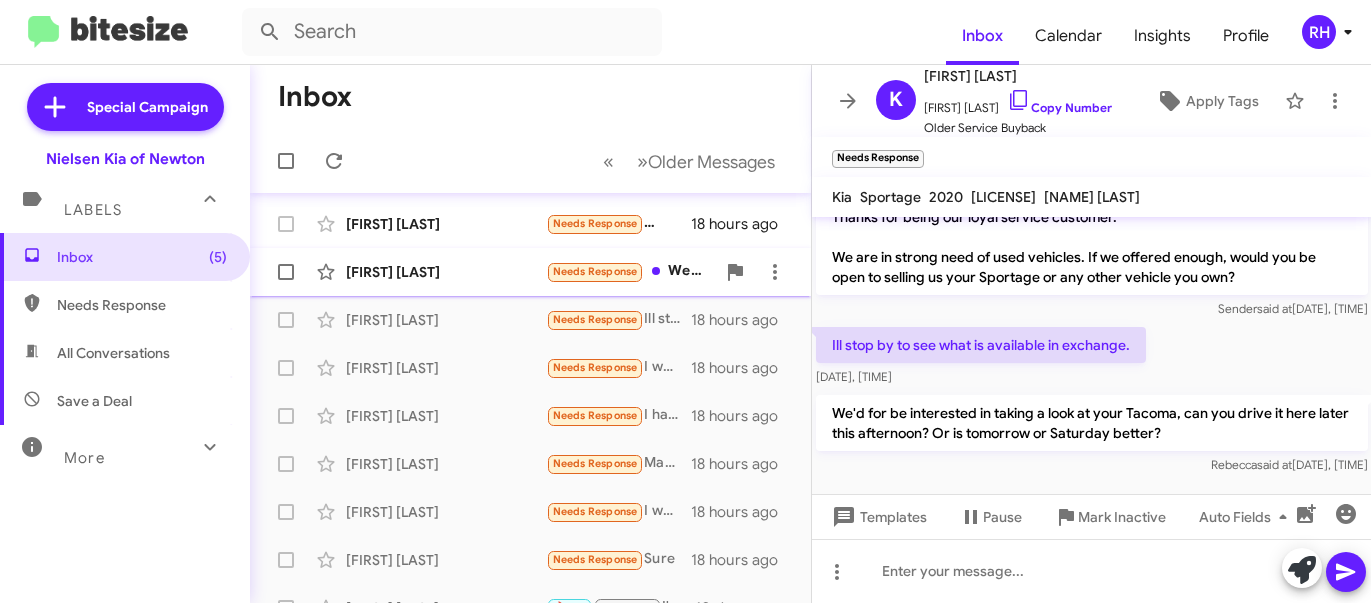 click on "[FIRST] [LAST] Needs Response   Hi there
Depends for how much 🤔   18 hours ago" 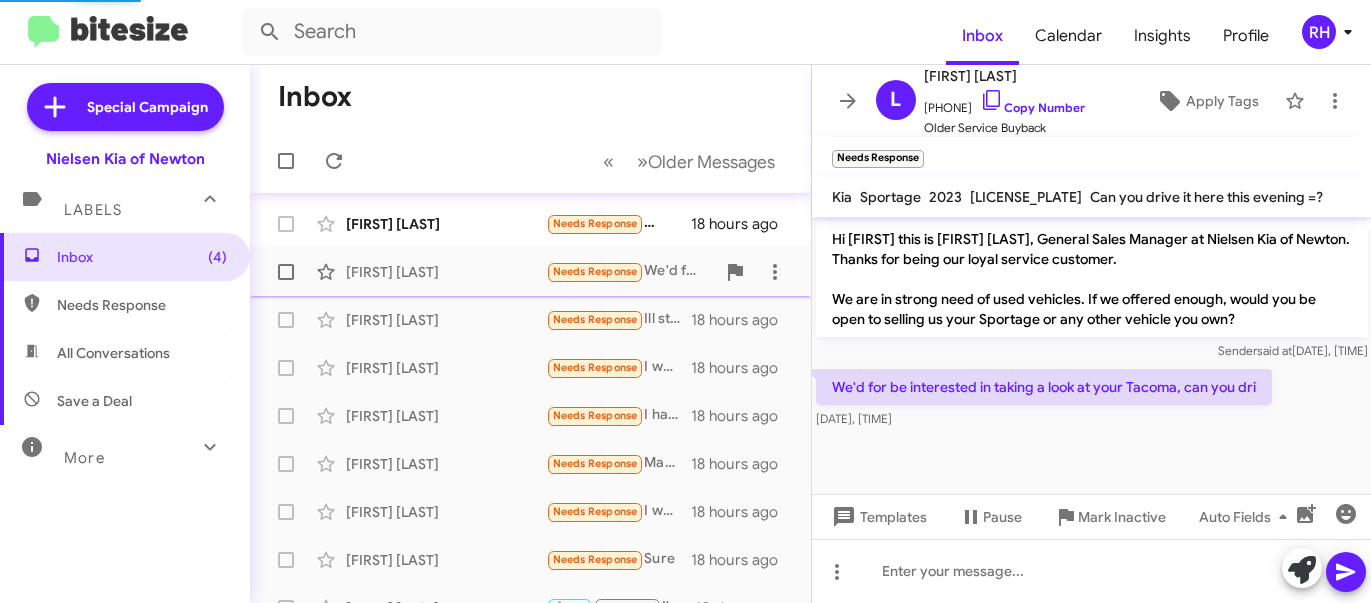 scroll, scrollTop: 0, scrollLeft: 0, axis: both 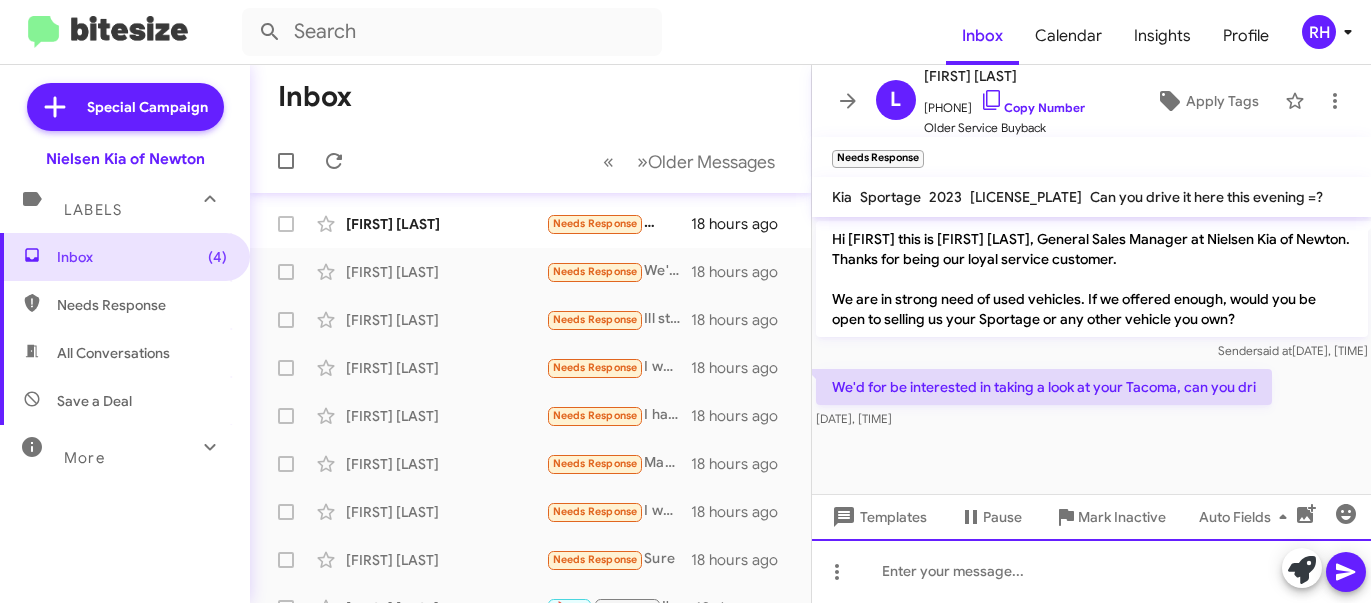 click 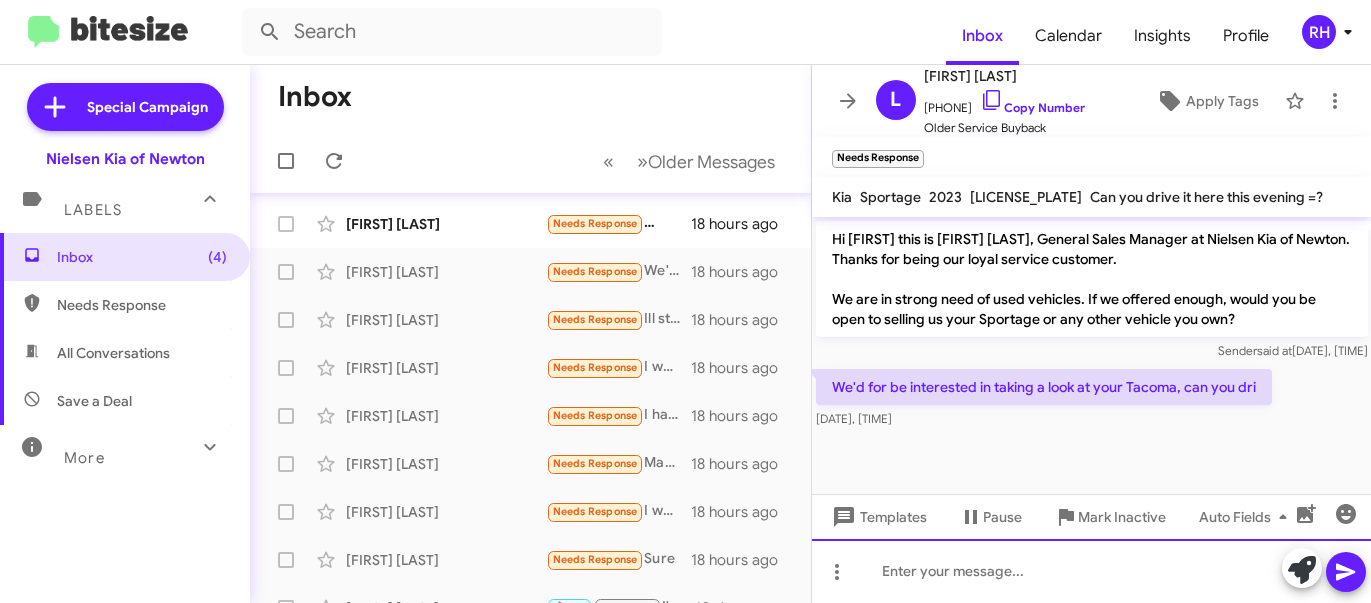 click 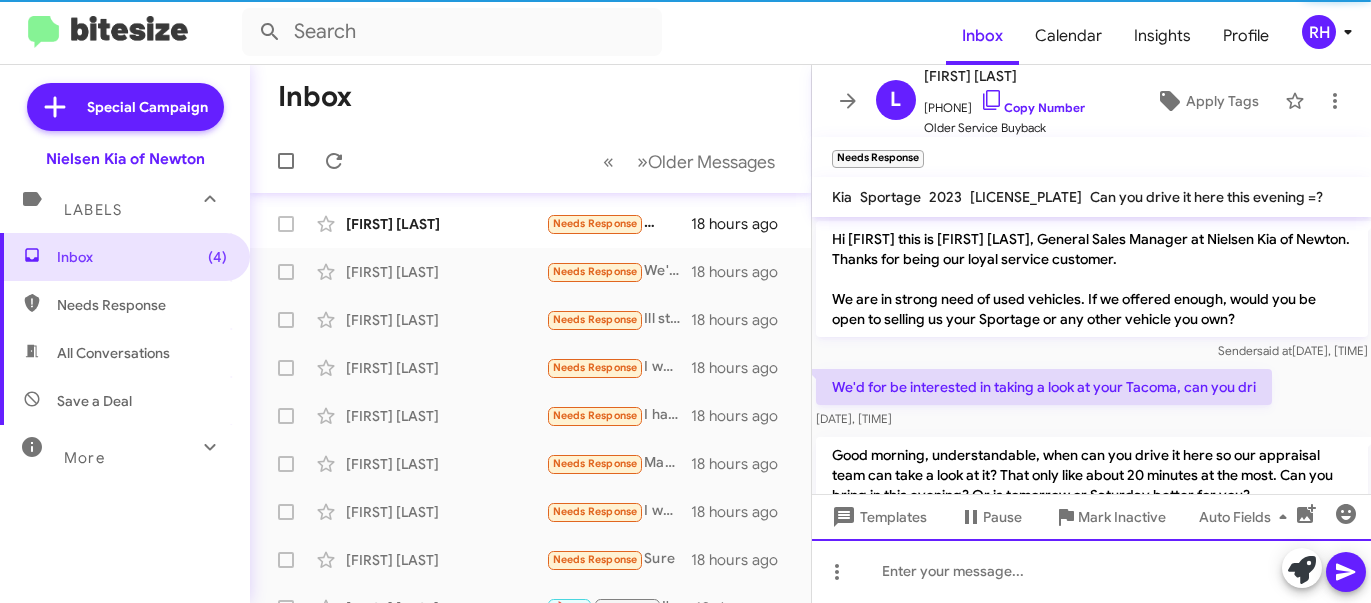 scroll, scrollTop: 82, scrollLeft: 0, axis: vertical 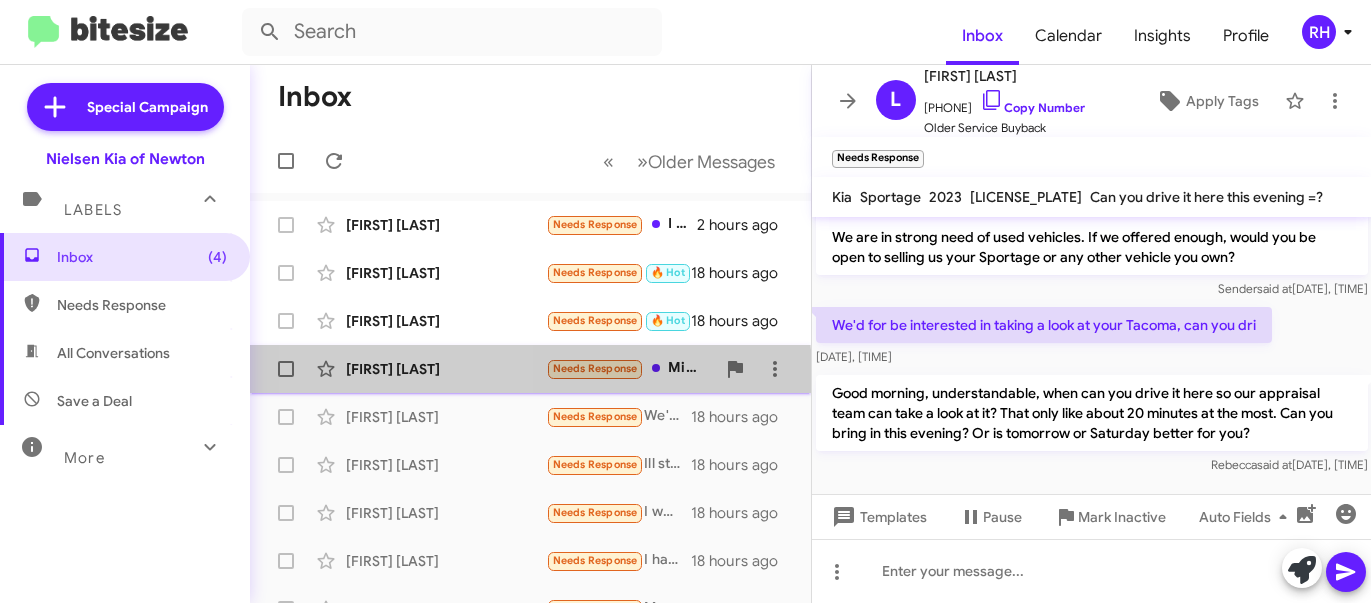 click on "[FIRST] [LAST]" 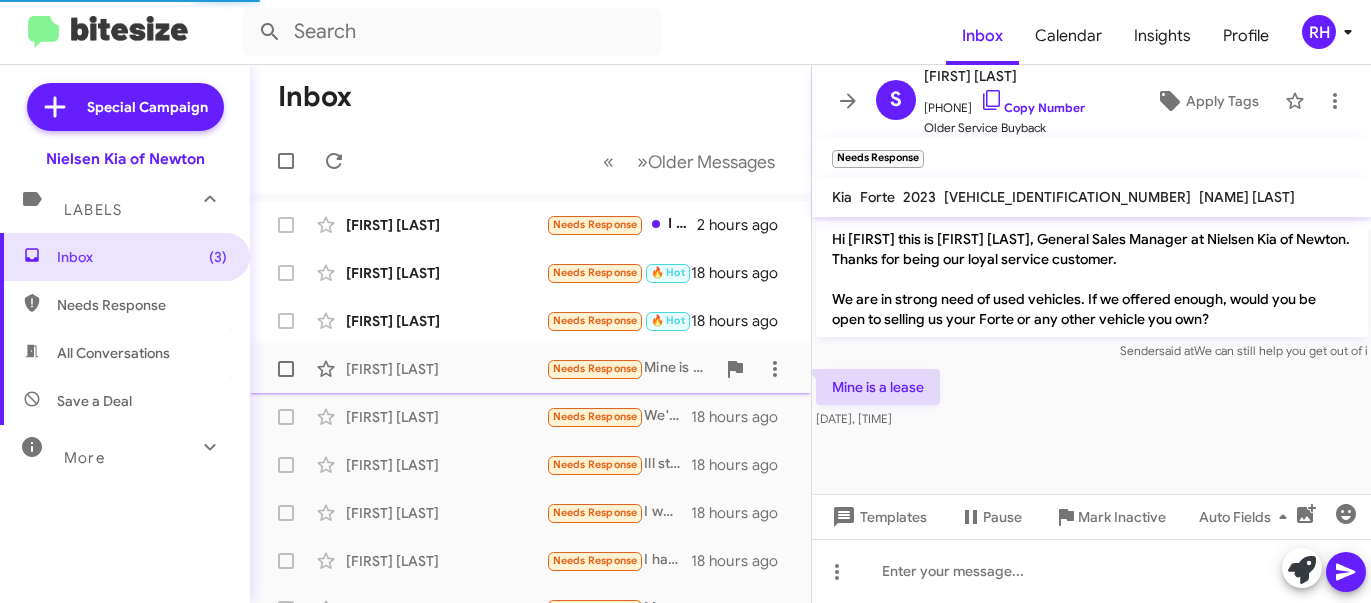 scroll, scrollTop: 0, scrollLeft: 0, axis: both 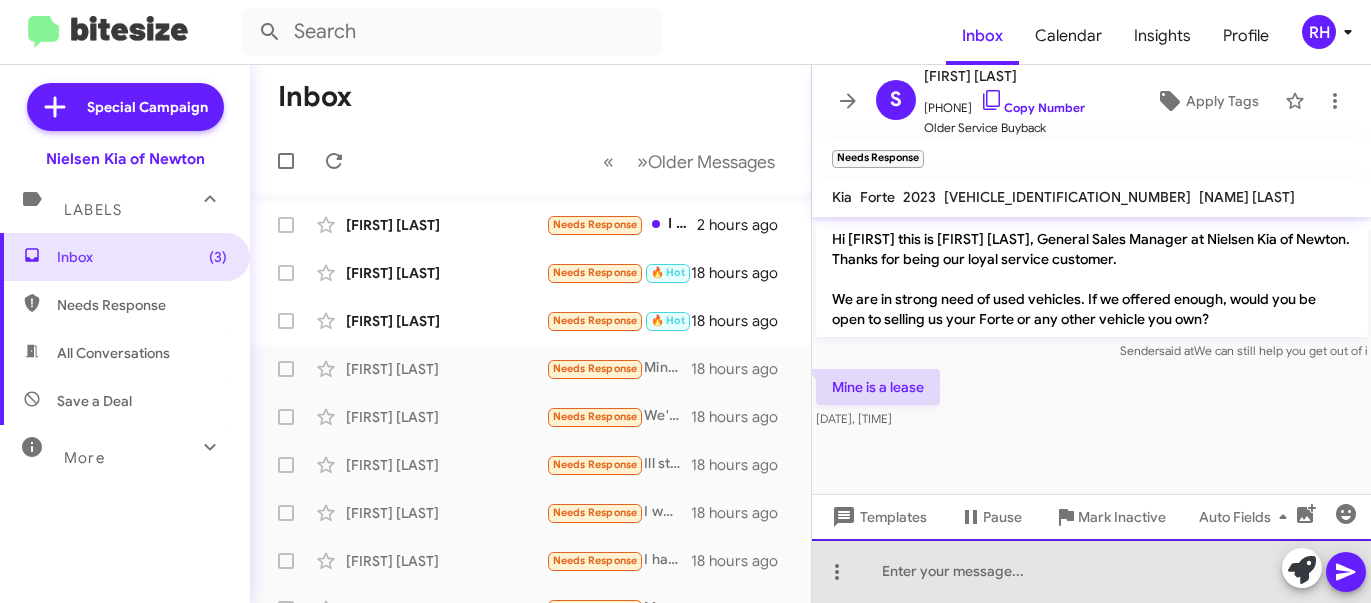click 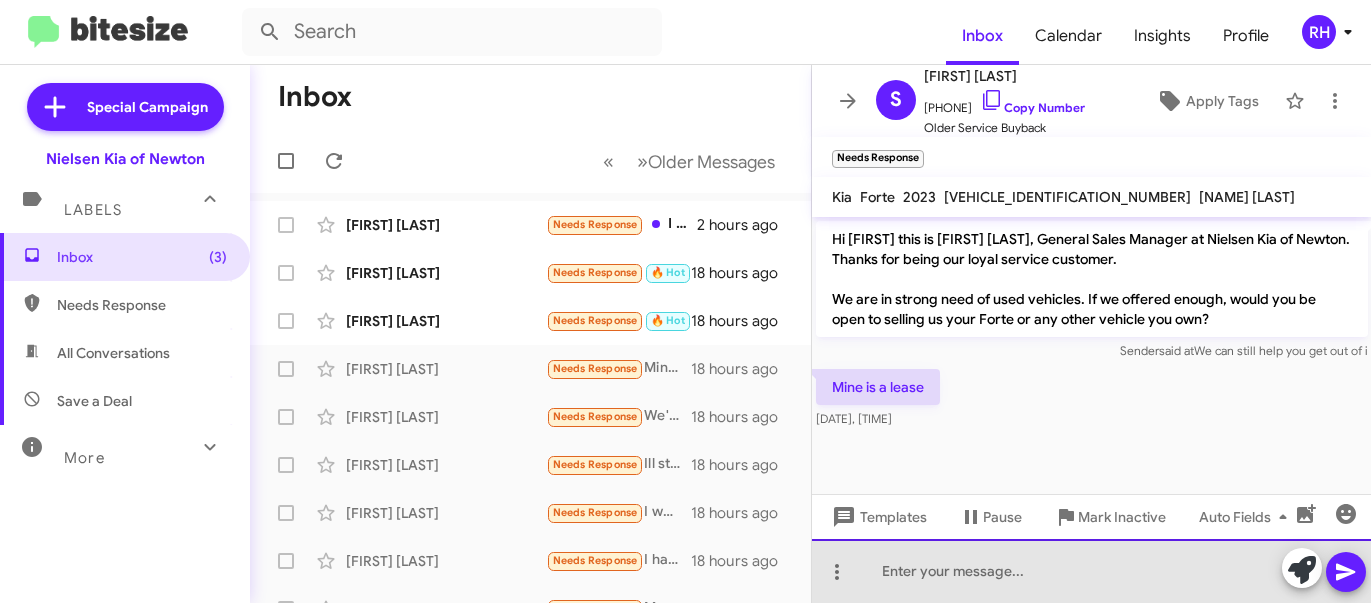 click 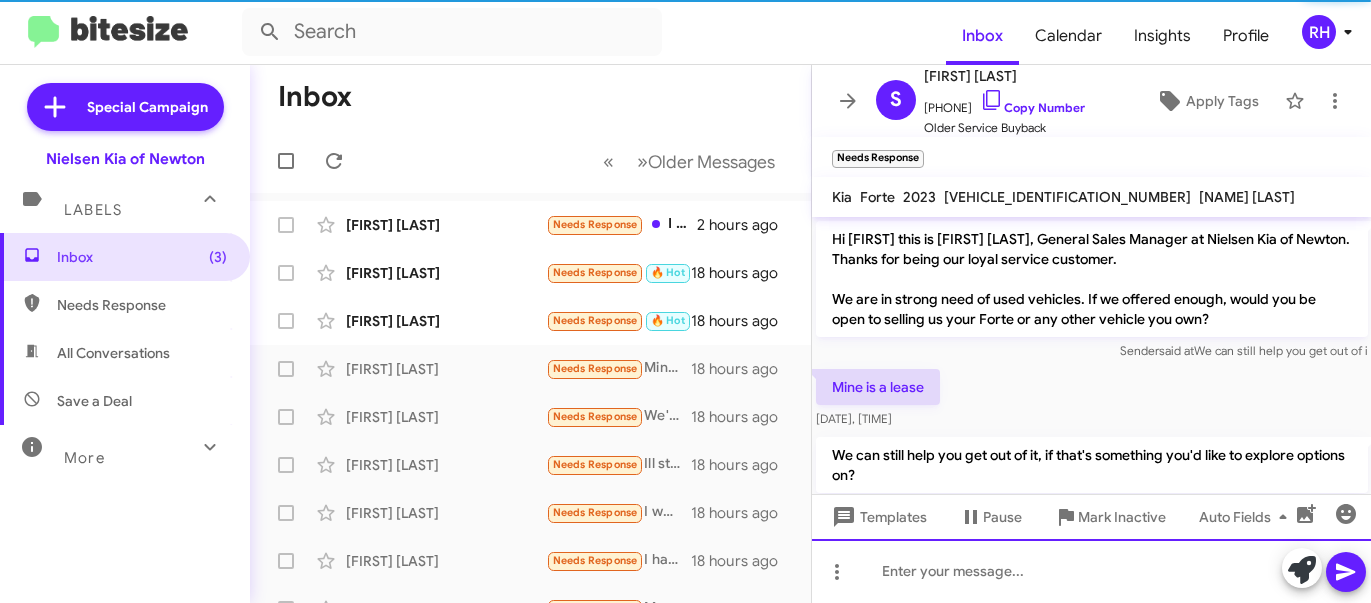 scroll, scrollTop: 42, scrollLeft: 0, axis: vertical 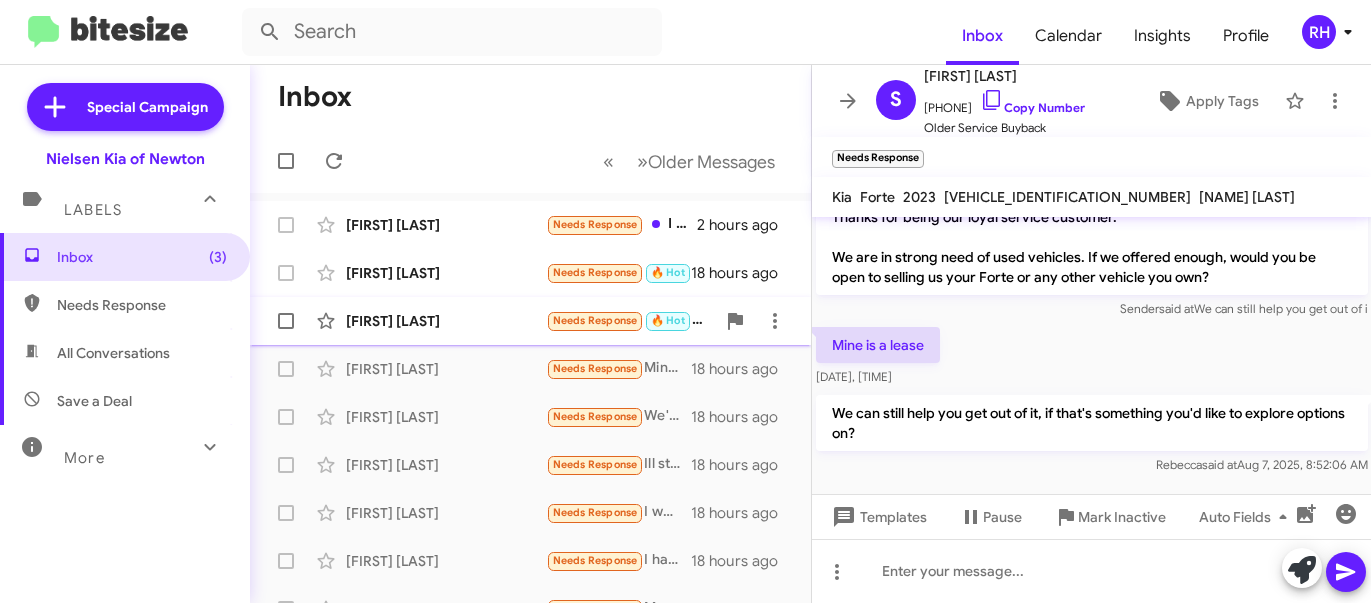 click on "[FIRST] [LAST]" 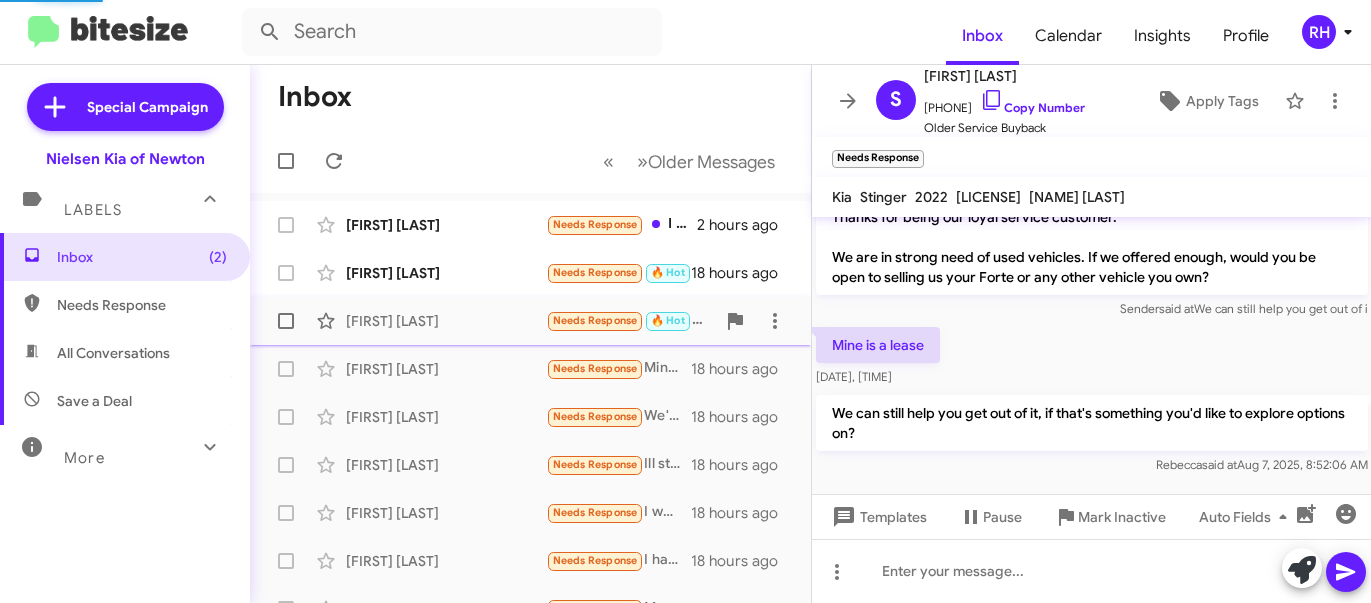 scroll, scrollTop: 0, scrollLeft: 0, axis: both 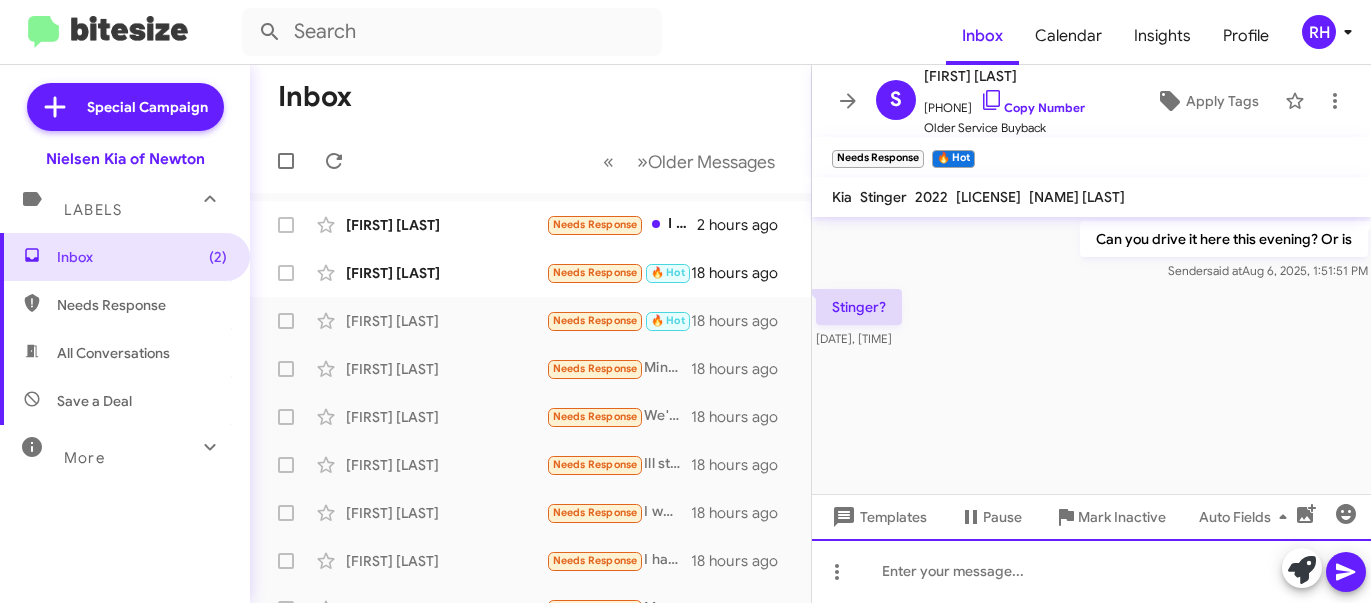 click 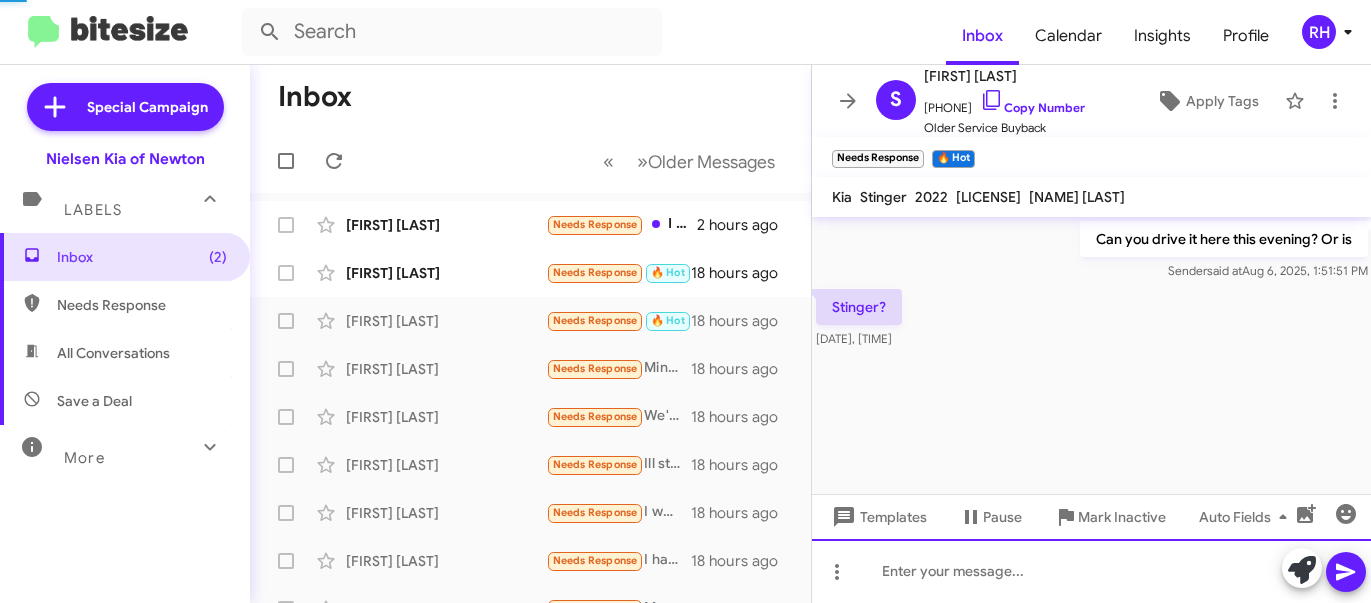 scroll, scrollTop: 22, scrollLeft: 0, axis: vertical 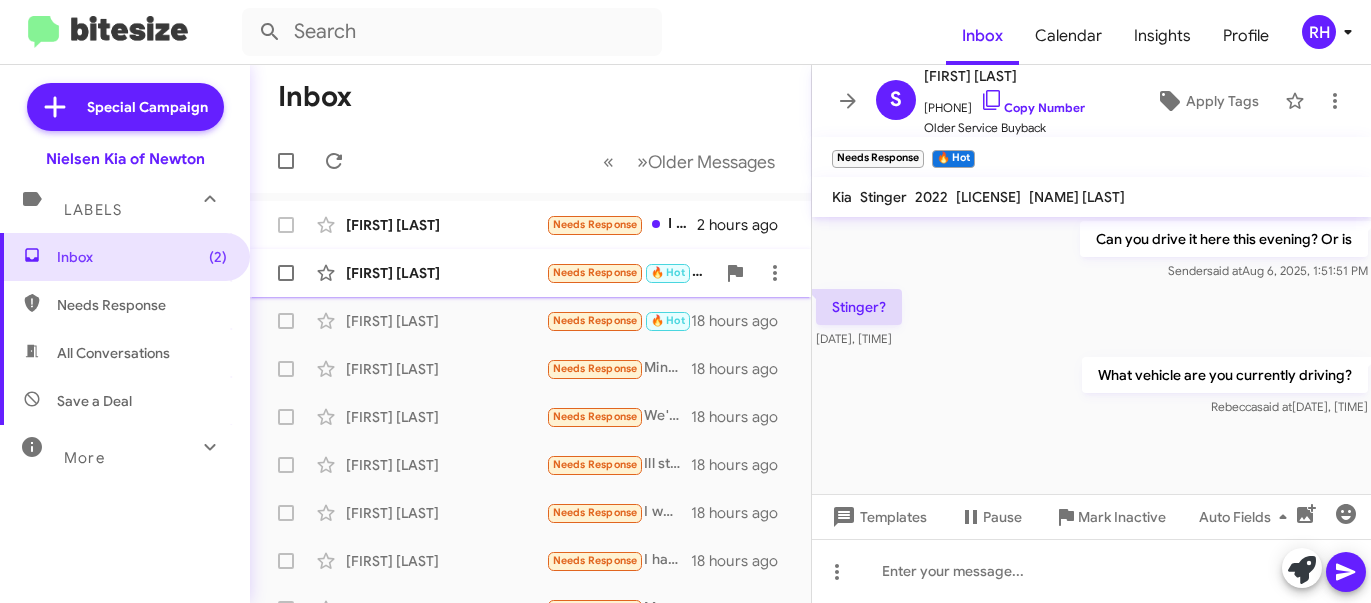 click on "[FIRST] [LAST] Needs Response 🔥 Hot Yeah sure I'll just run down there now, 🙄 [TIME]" 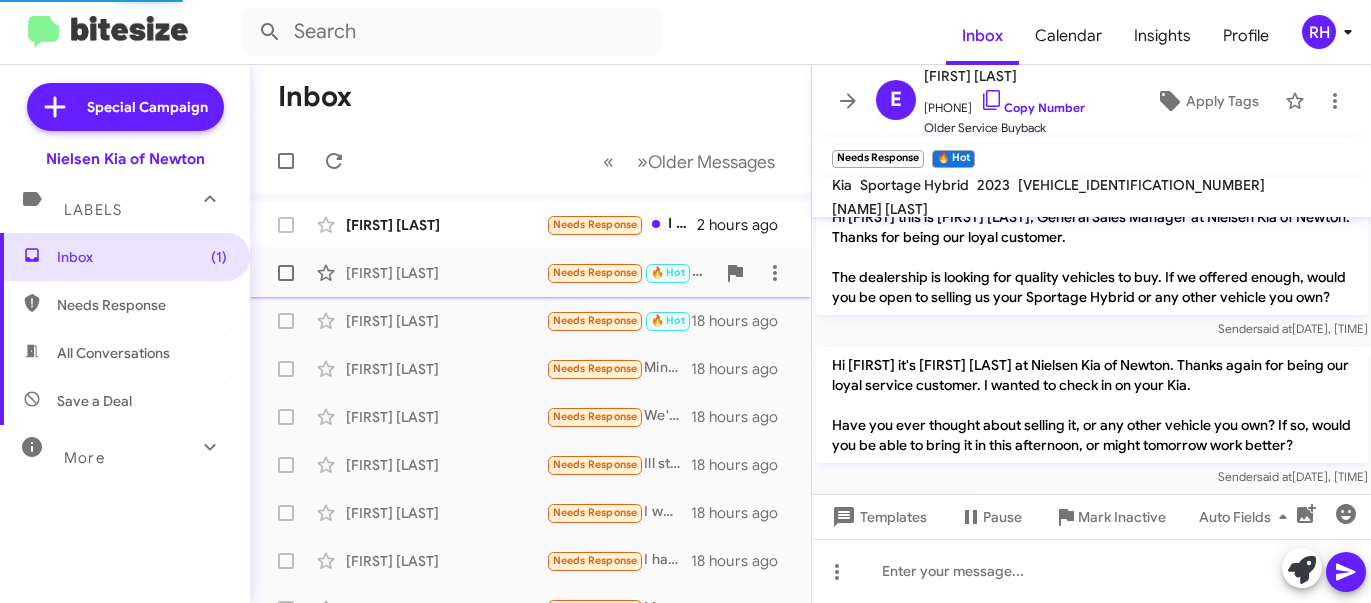 scroll, scrollTop: 174, scrollLeft: 0, axis: vertical 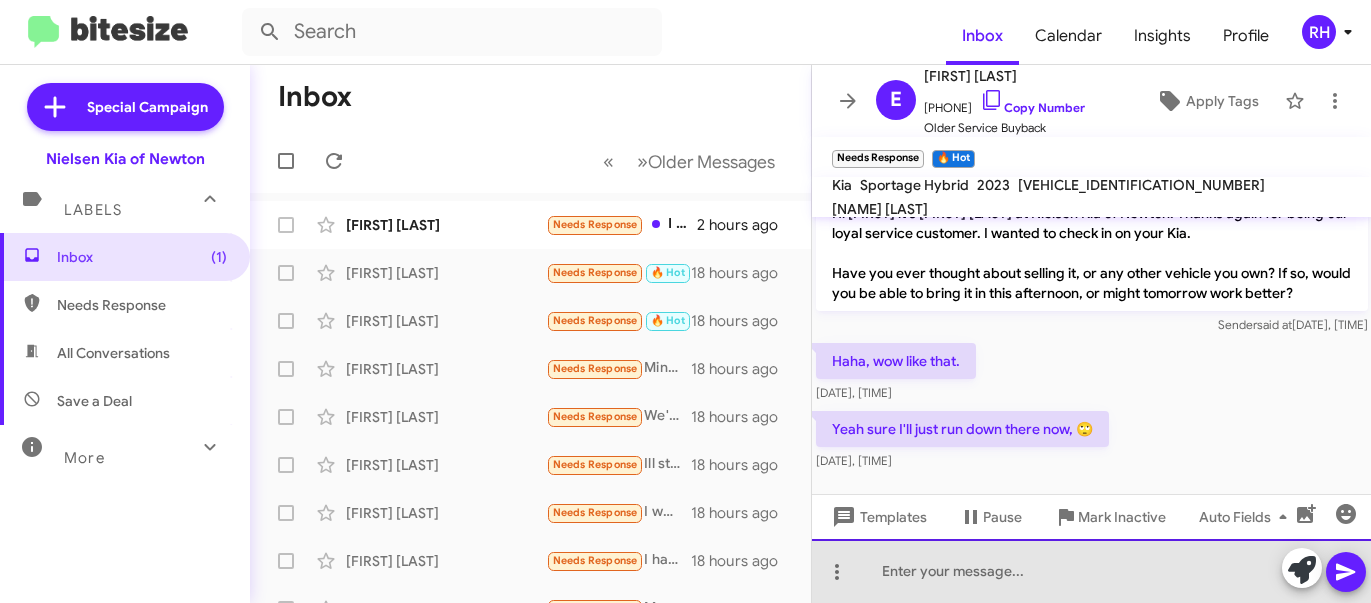 click 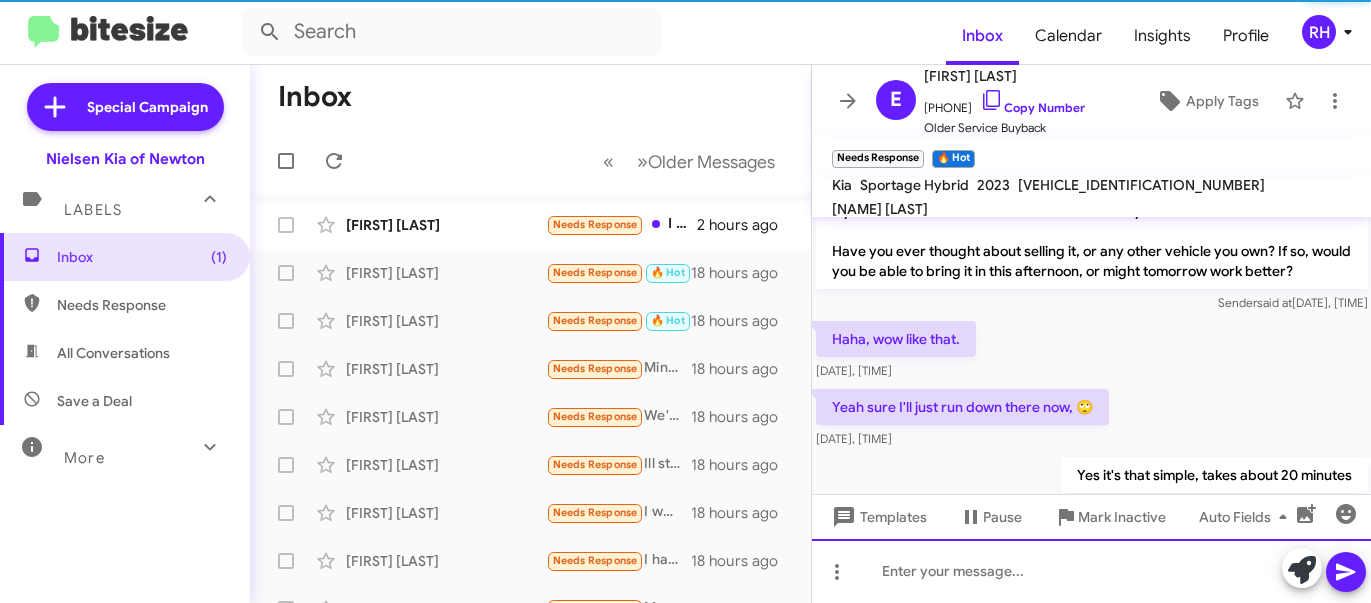 scroll, scrollTop: 320, scrollLeft: 0, axis: vertical 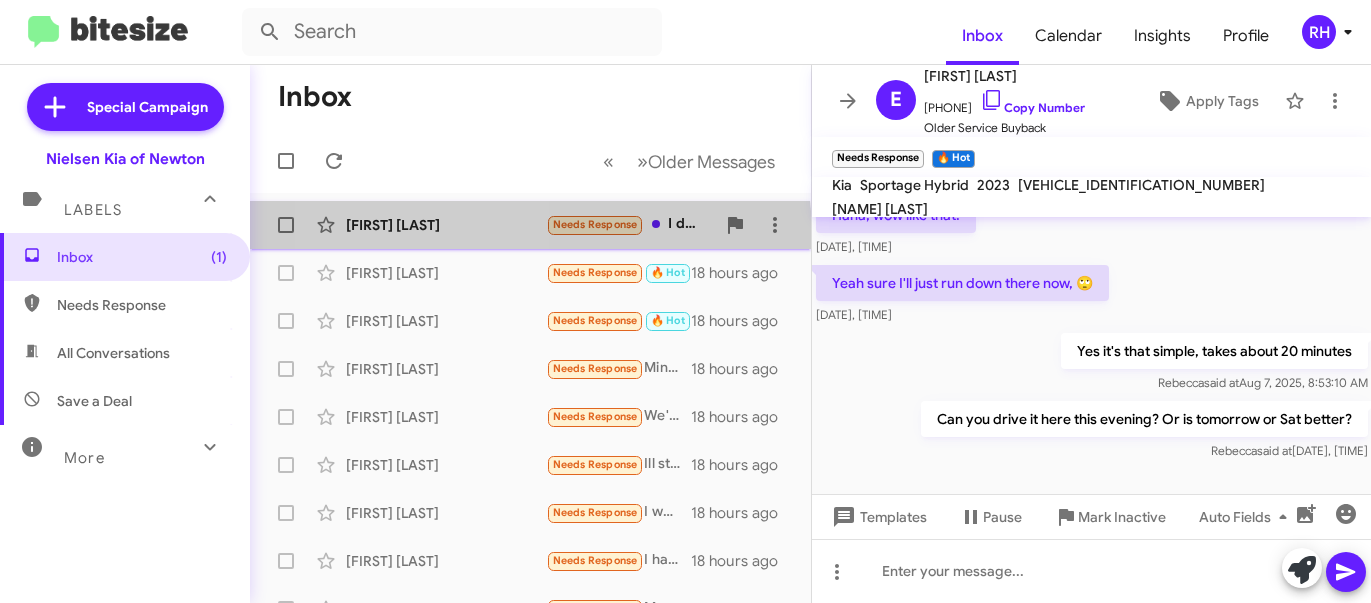 click on "[FIRST] [LAST] Needs Response I don't have anything to sell or trade it in for a new one. 2 hours ago" 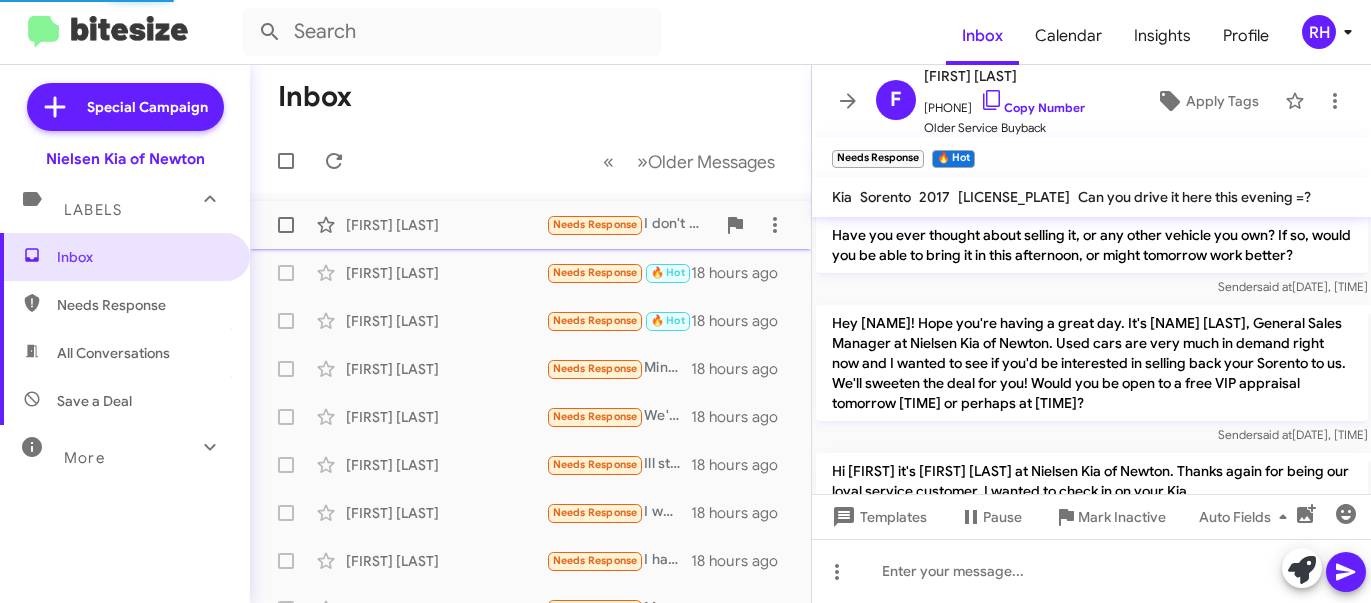scroll, scrollTop: 786, scrollLeft: 0, axis: vertical 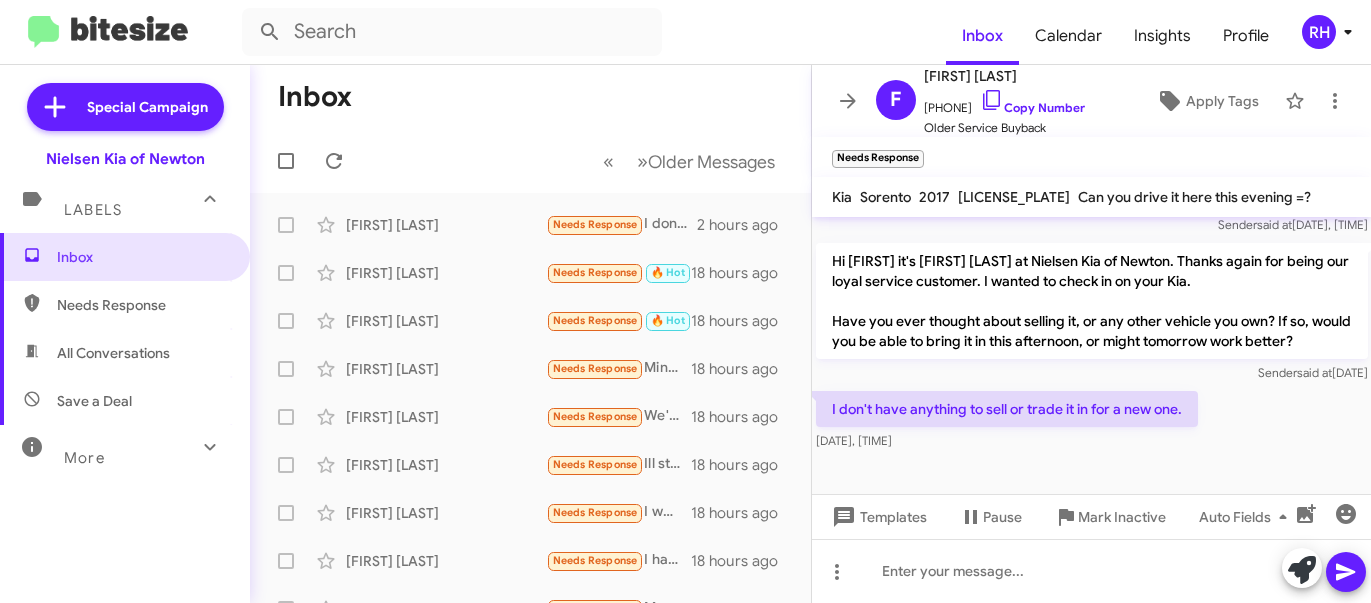 click on "RH" 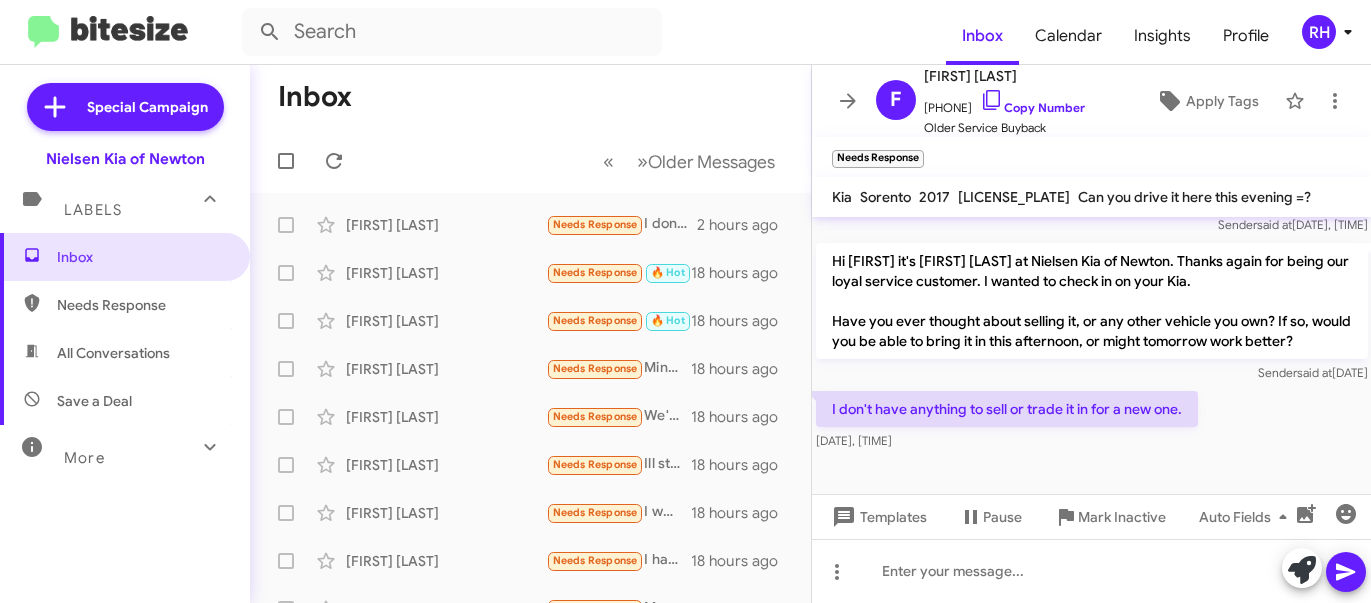 click on "RH" 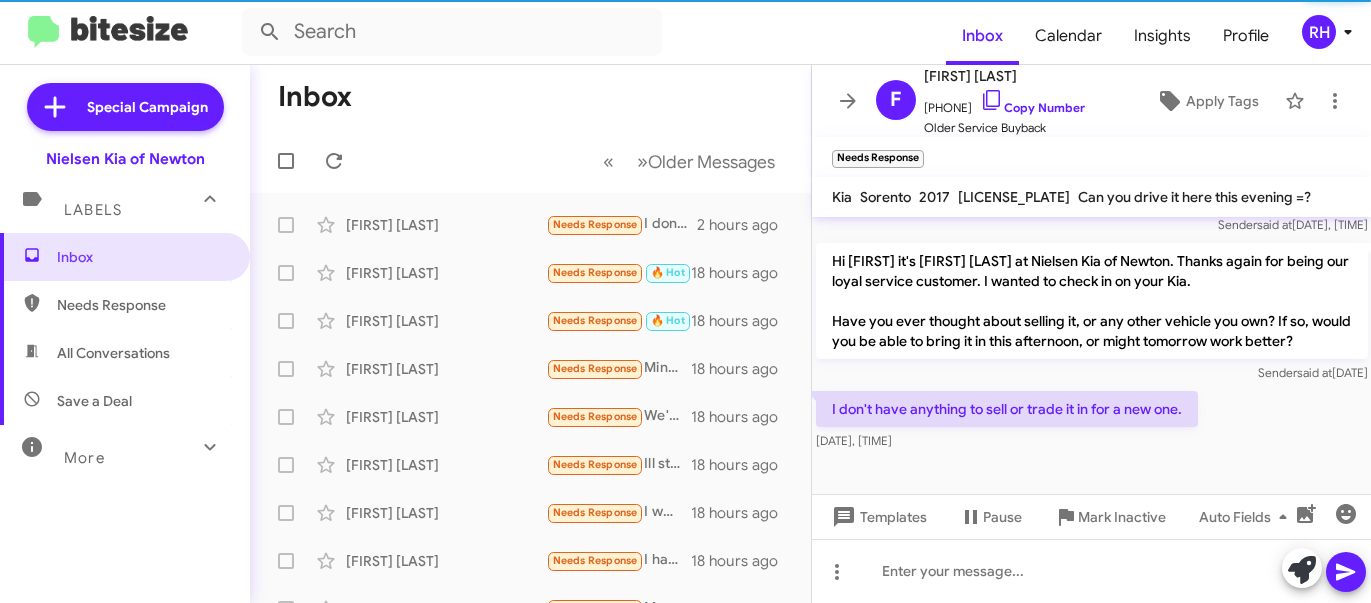 click 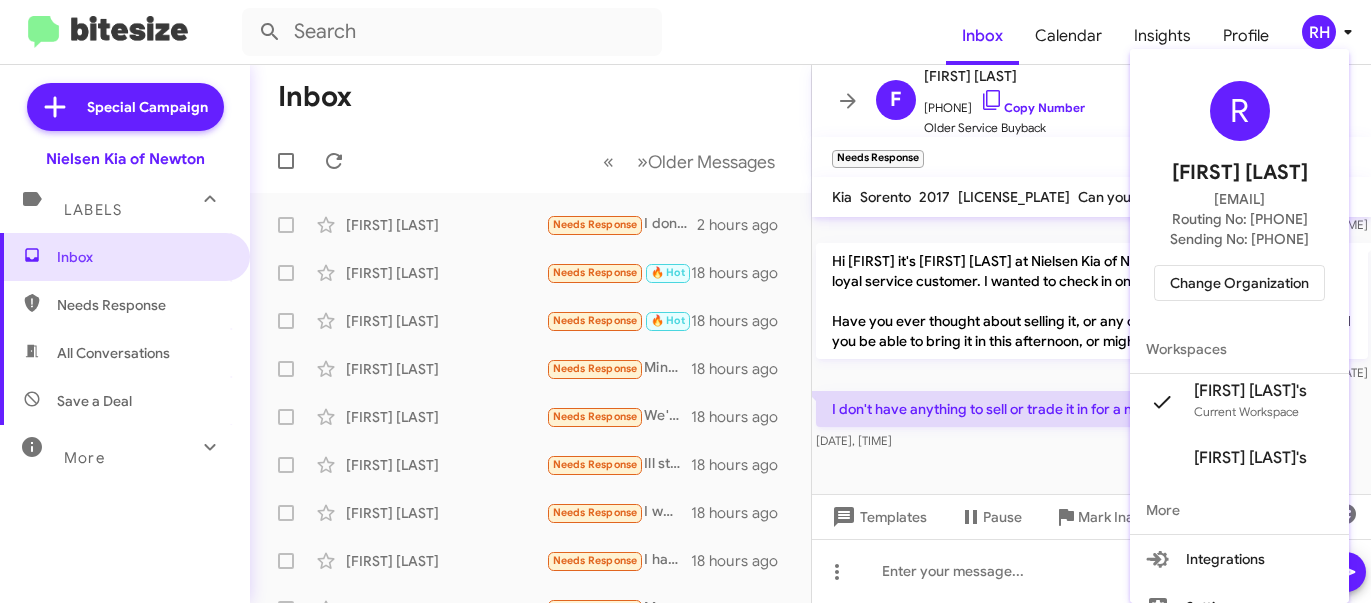 click on "Change Organization" at bounding box center (1239, 283) 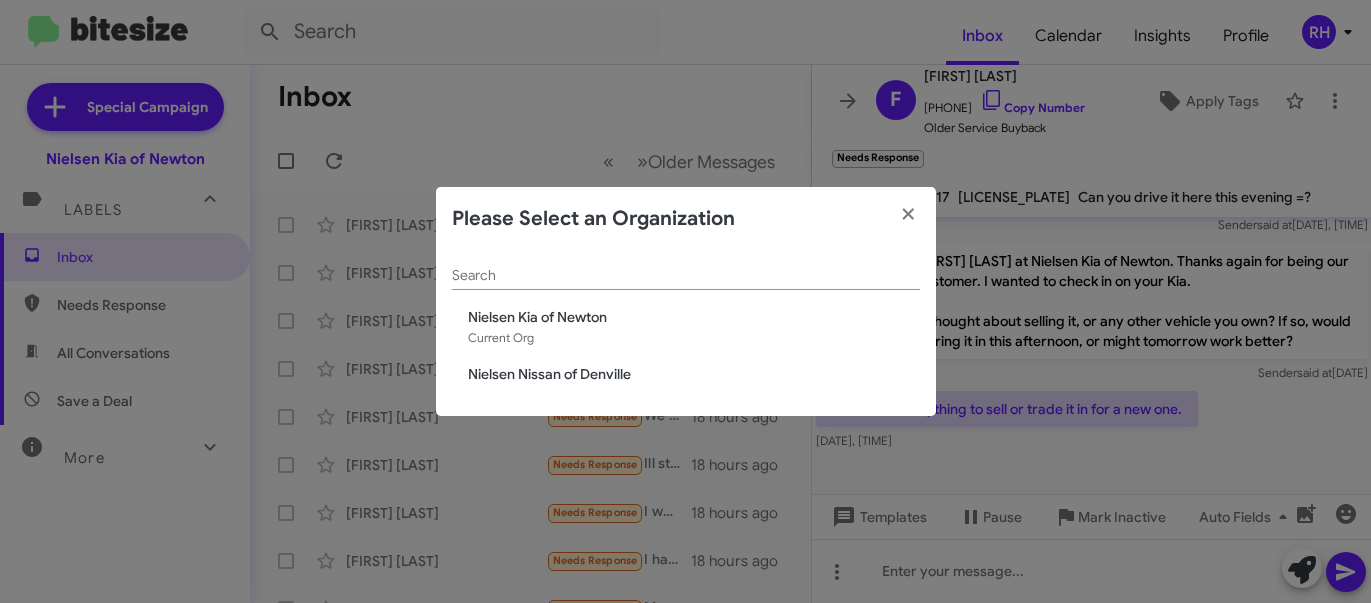 click on "Nielsen Nissan of Denville" 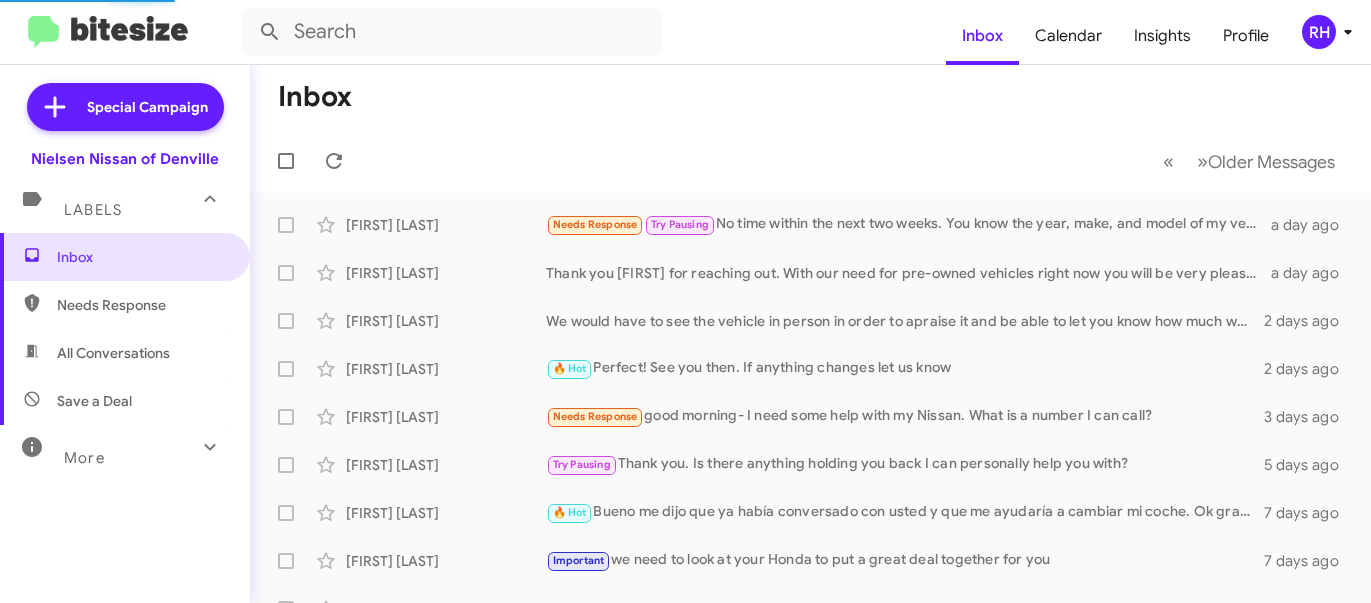 scroll, scrollTop: 0, scrollLeft: 0, axis: both 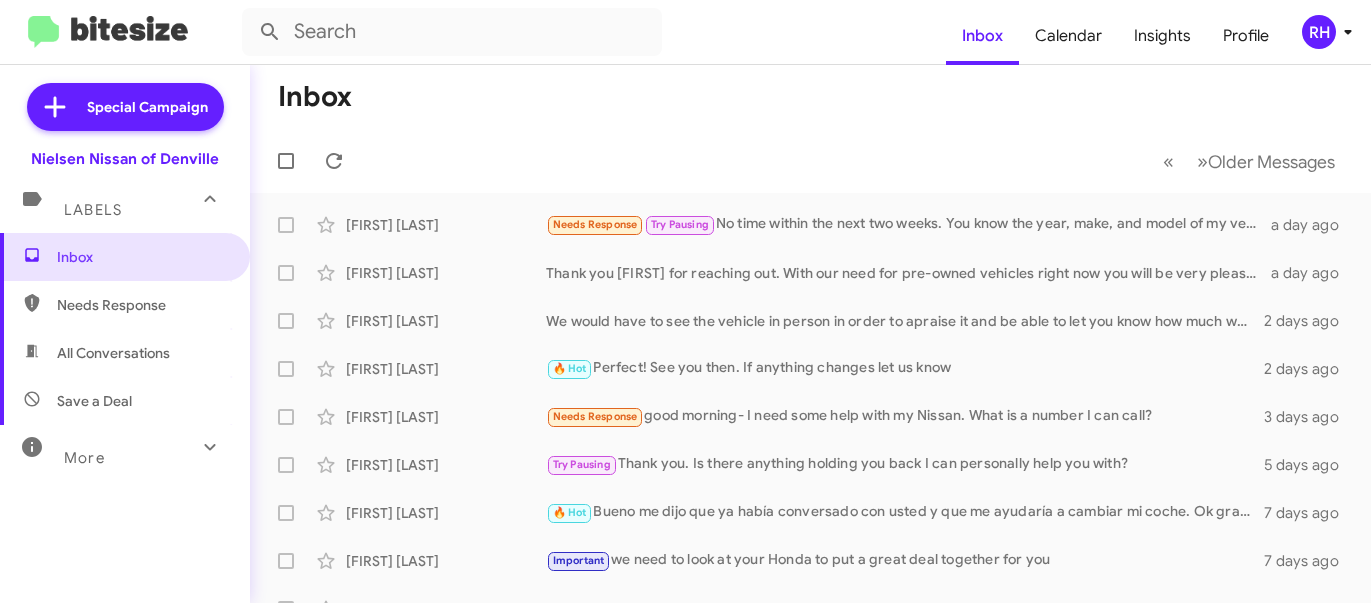 click on "RH" 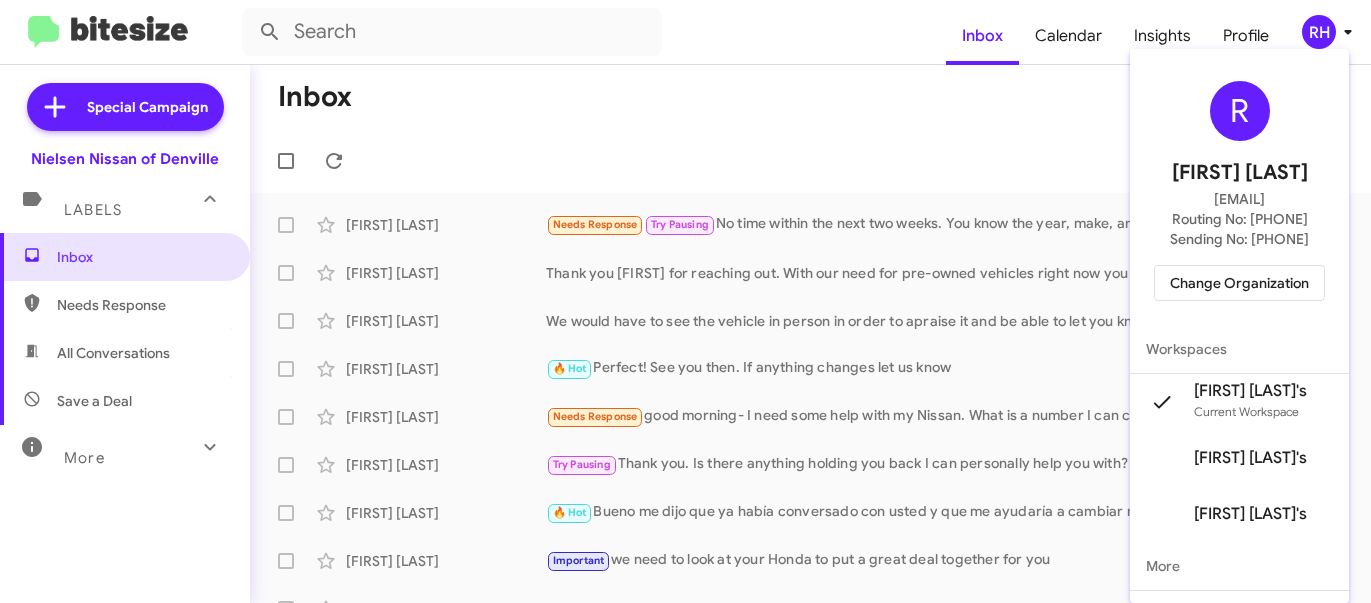 click on "Change Organization" at bounding box center [1239, 283] 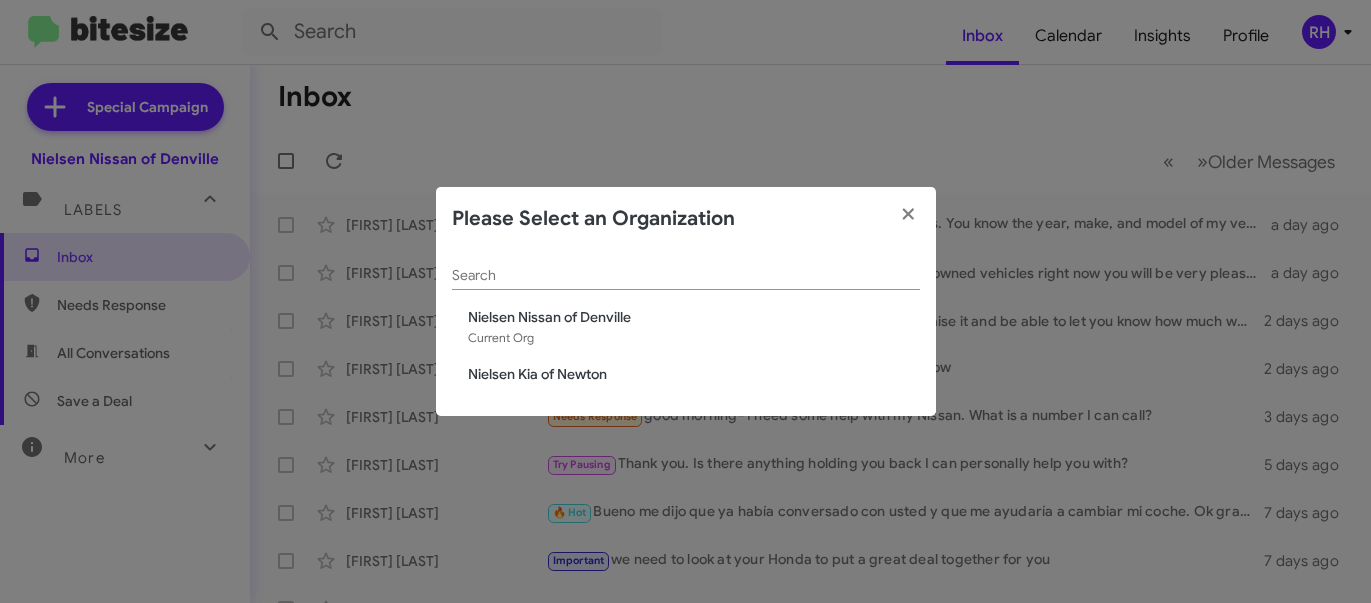 click on "Nielsen Kia of Newton" 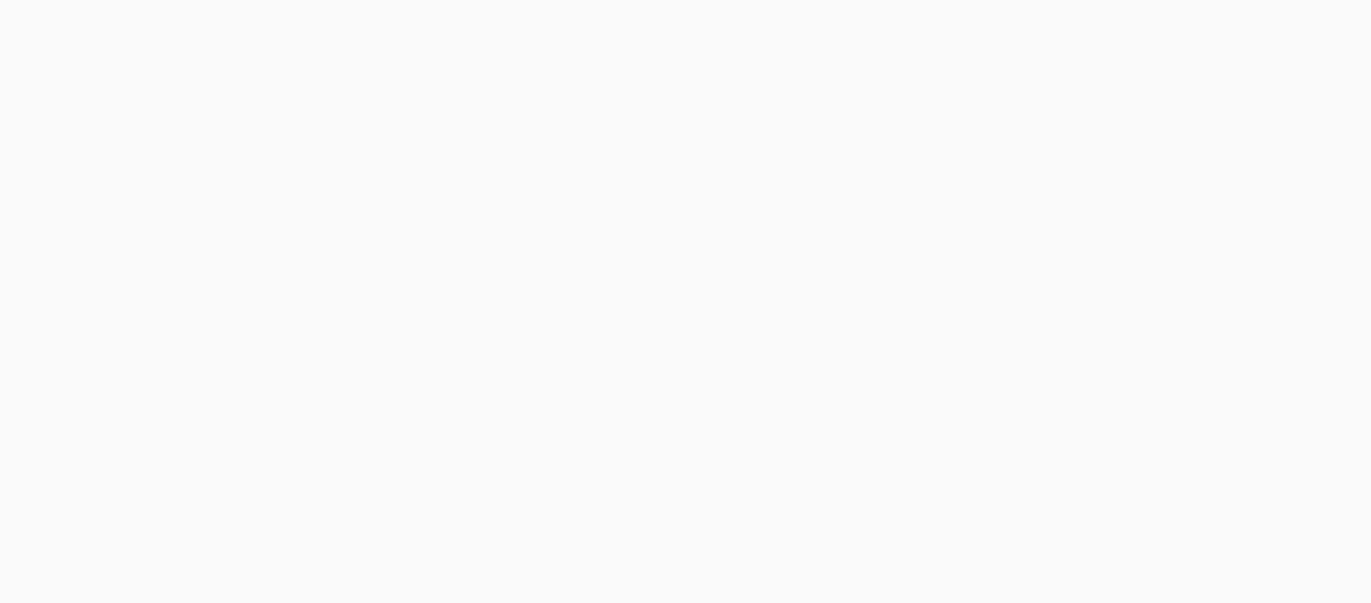 scroll, scrollTop: 0, scrollLeft: 0, axis: both 